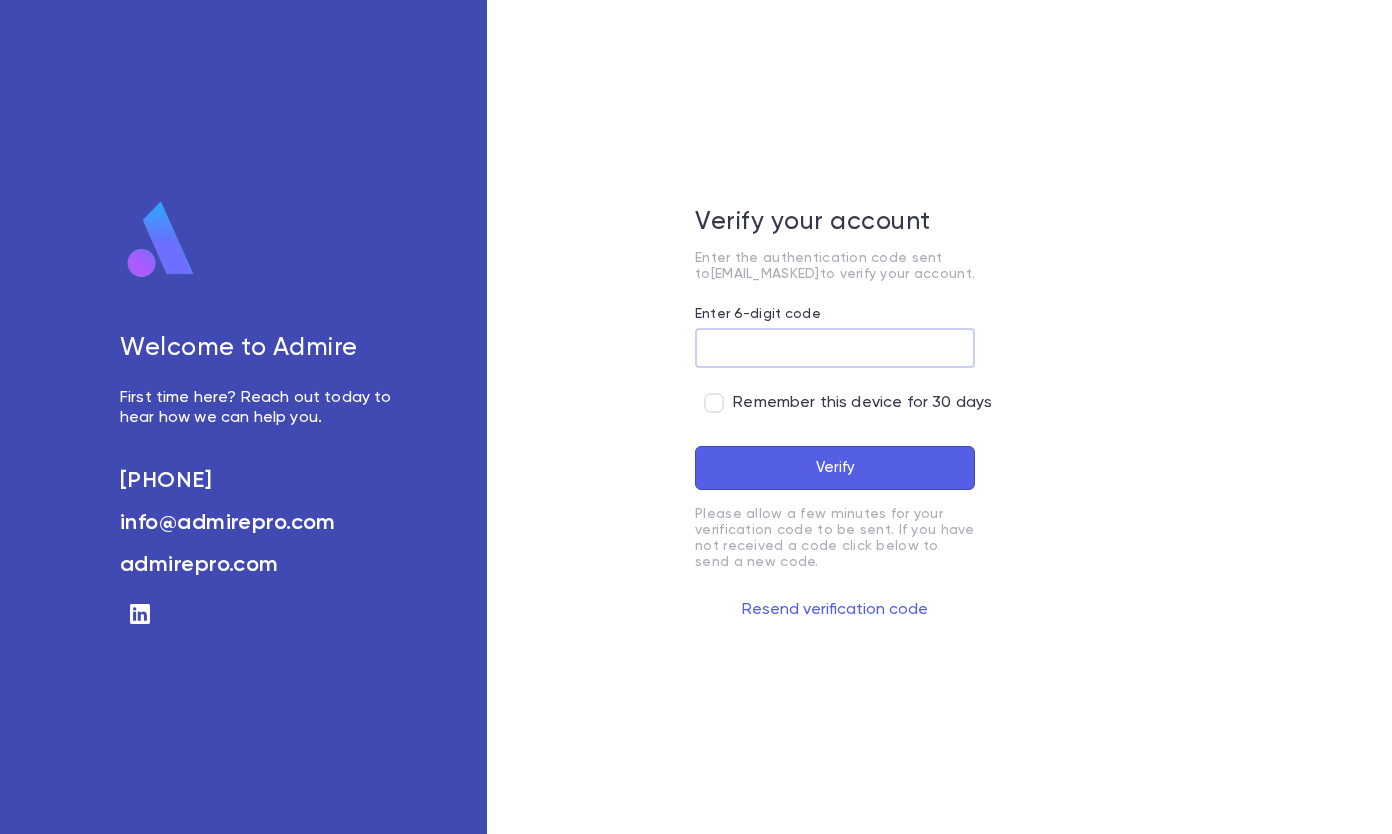 scroll, scrollTop: 0, scrollLeft: 0, axis: both 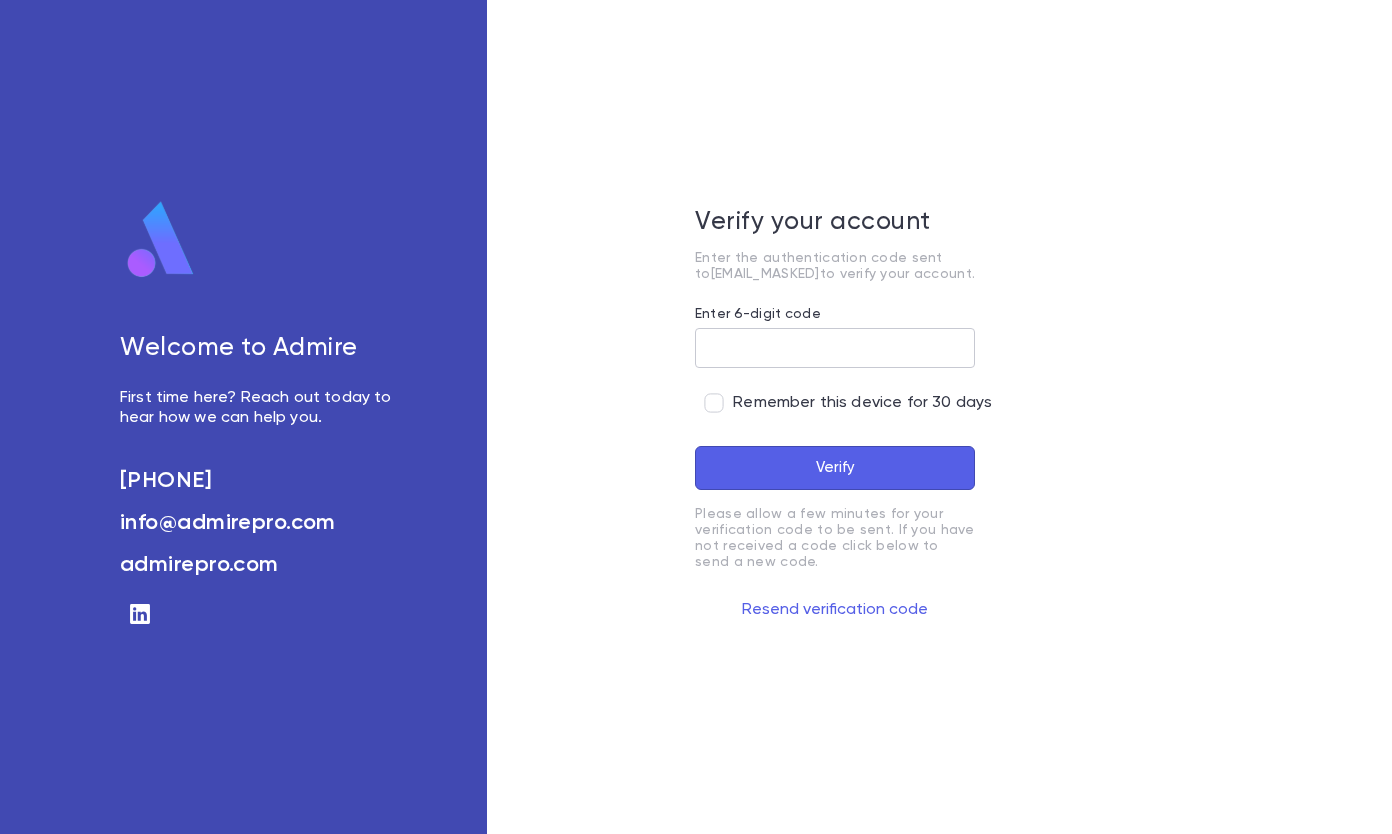 click on "Enter 6-digit code" at bounding box center (835, 348) 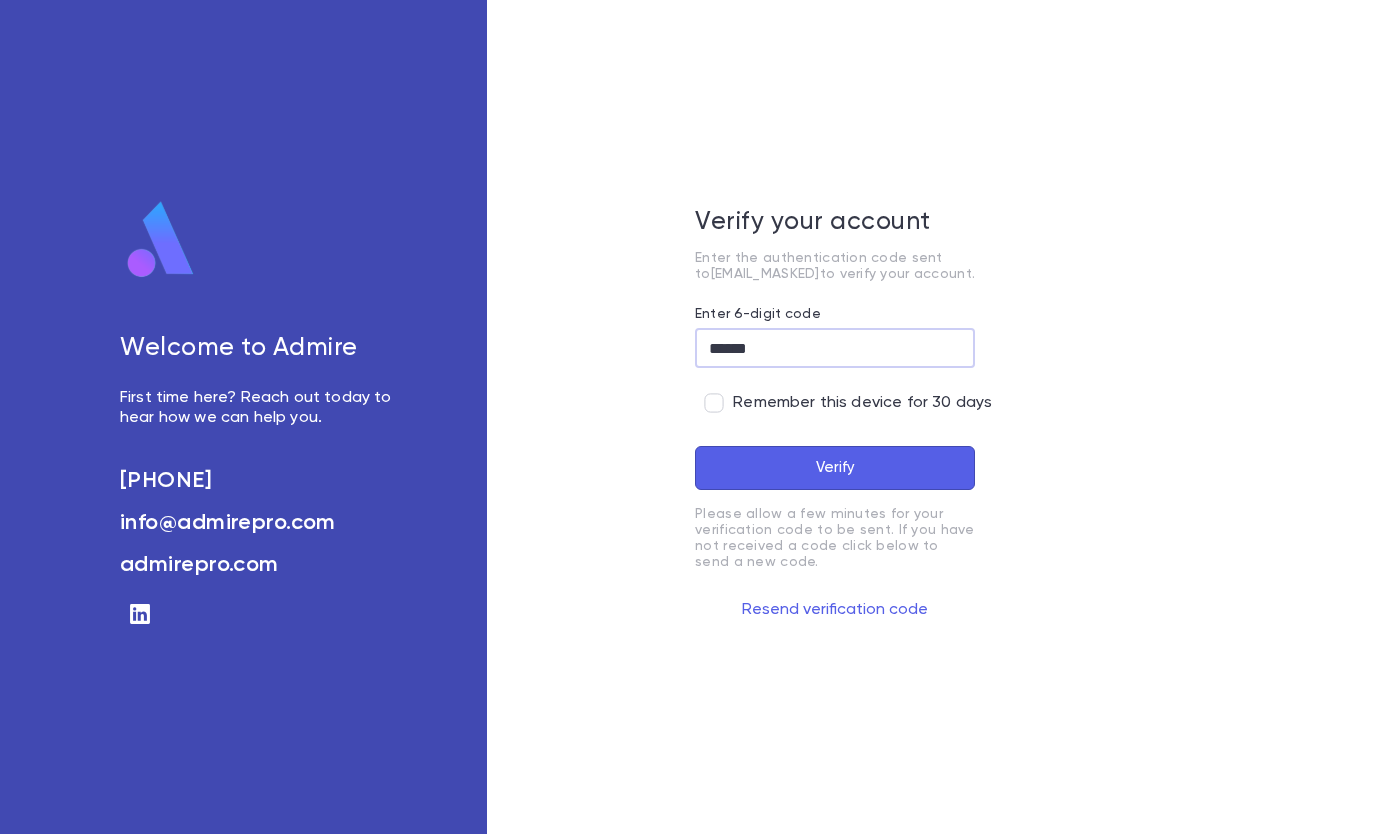 type on "******" 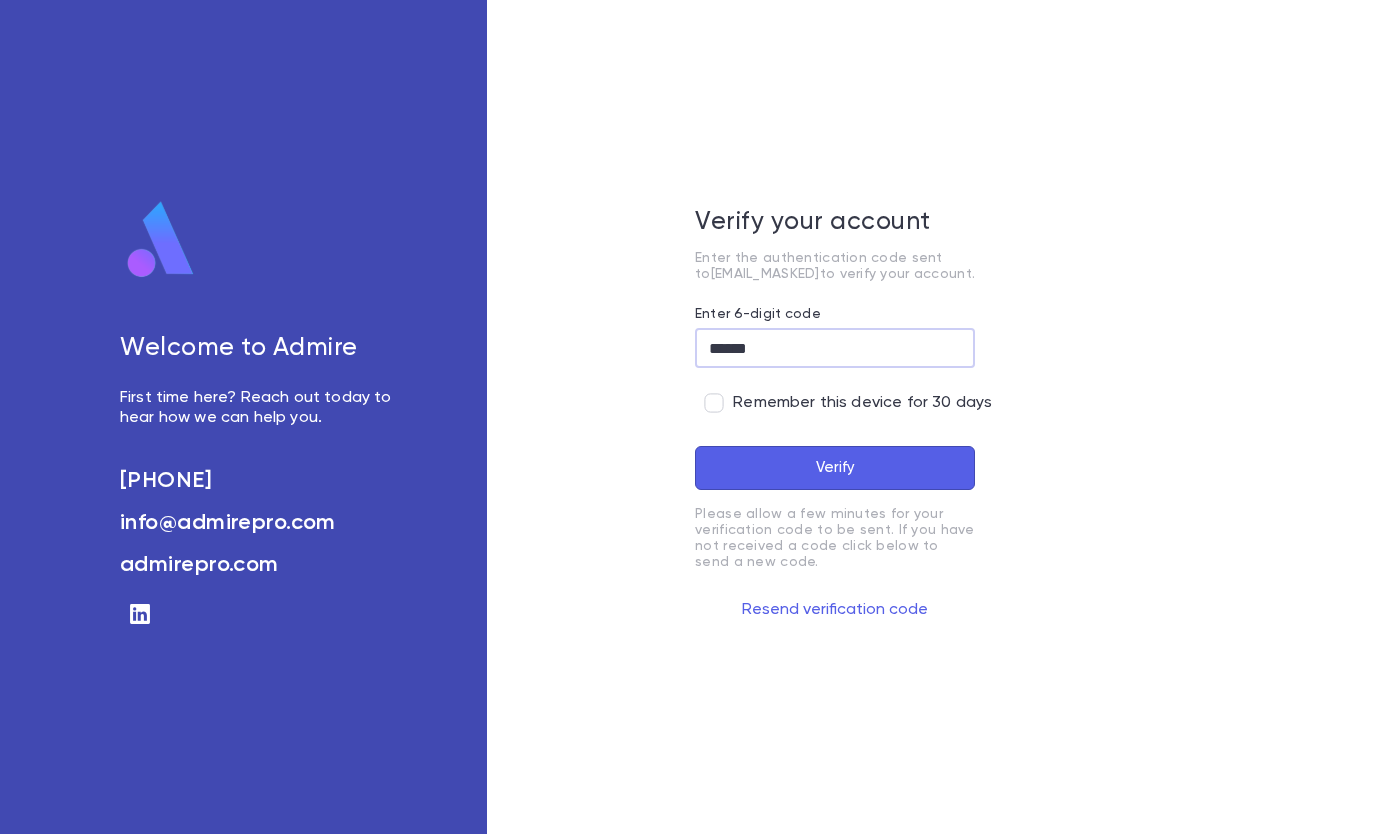 click on "Verify" at bounding box center [835, 468] 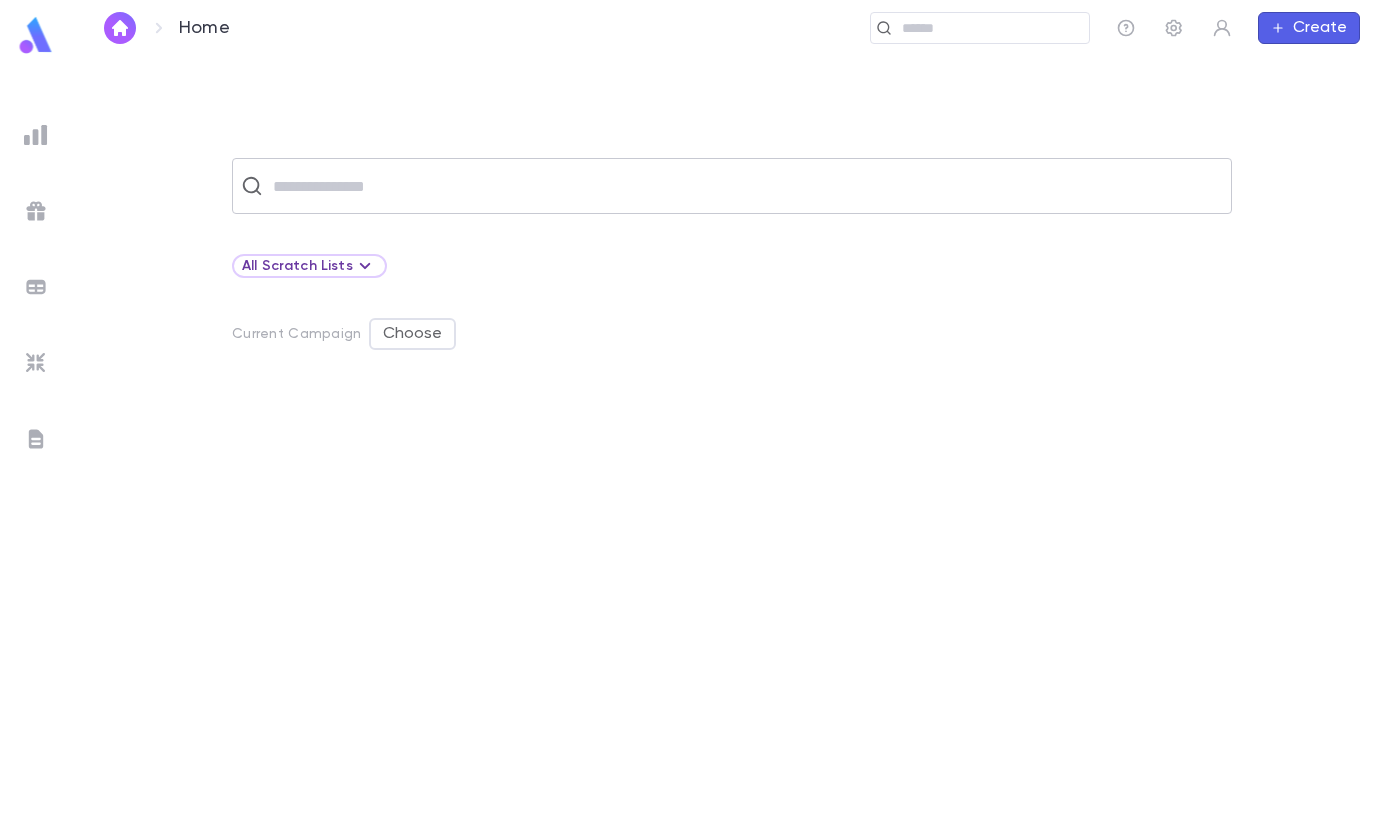 click at bounding box center [745, 186] 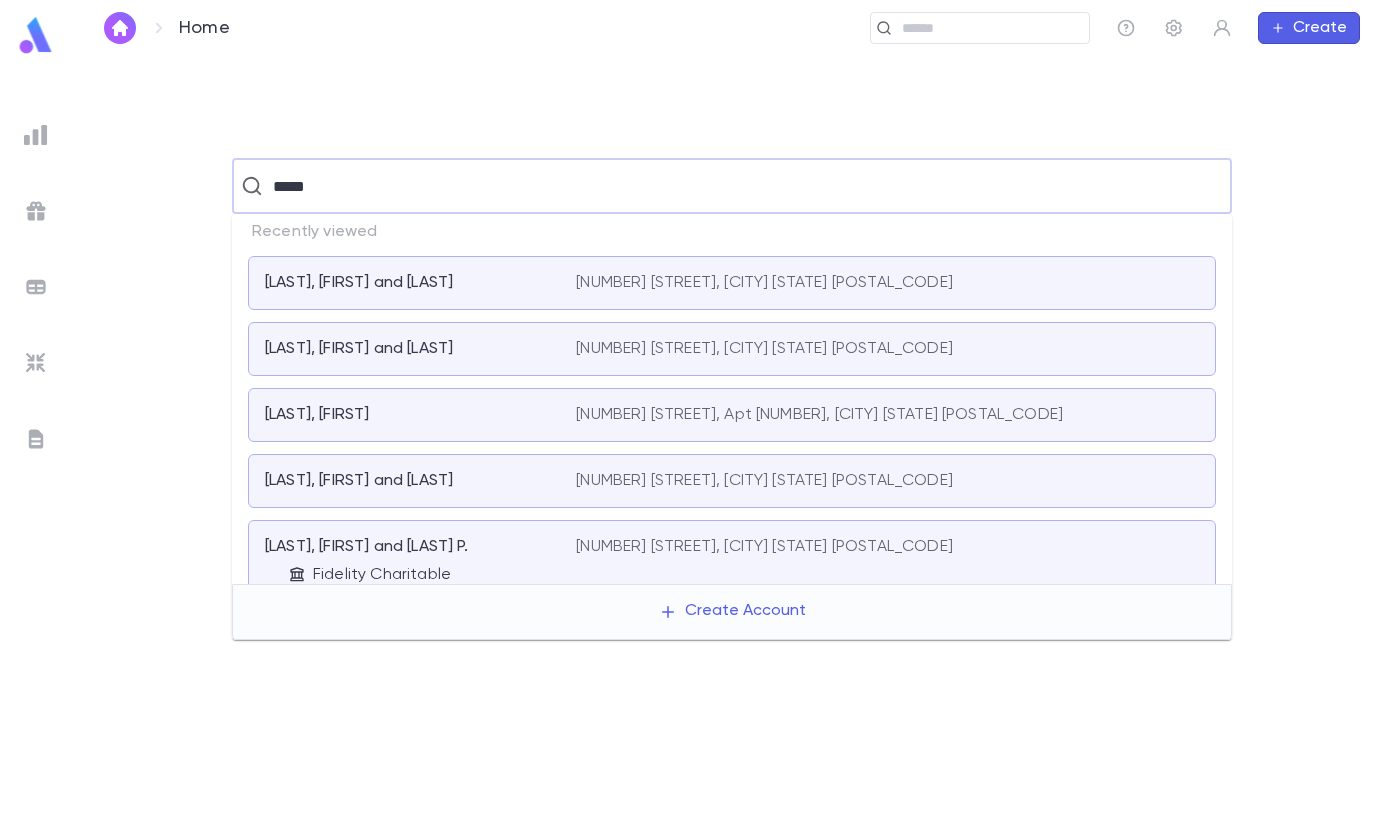 type on "*****" 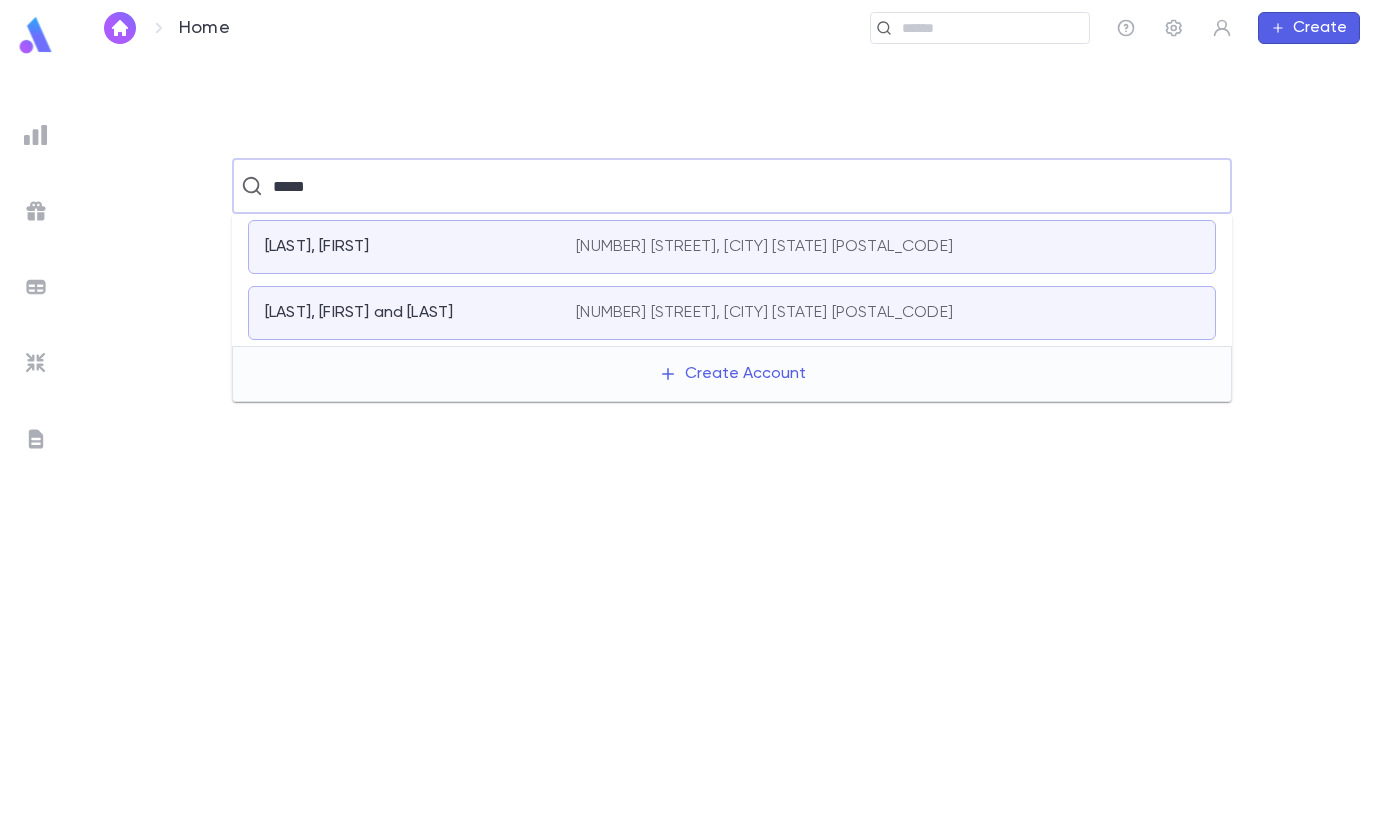 click on "[LAST], [FIRST]" at bounding box center [408, 247] 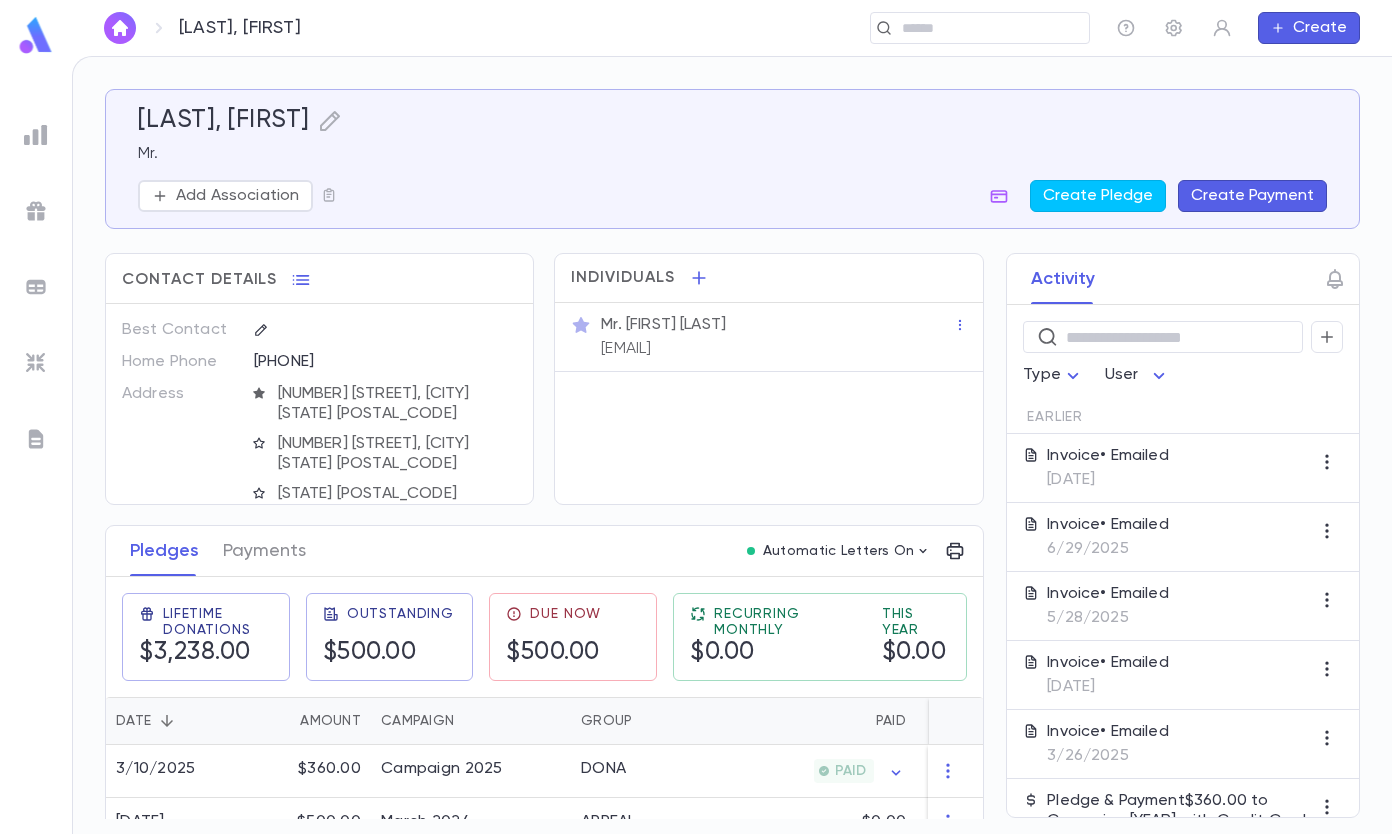 click on "Create Payment" at bounding box center [1252, 196] 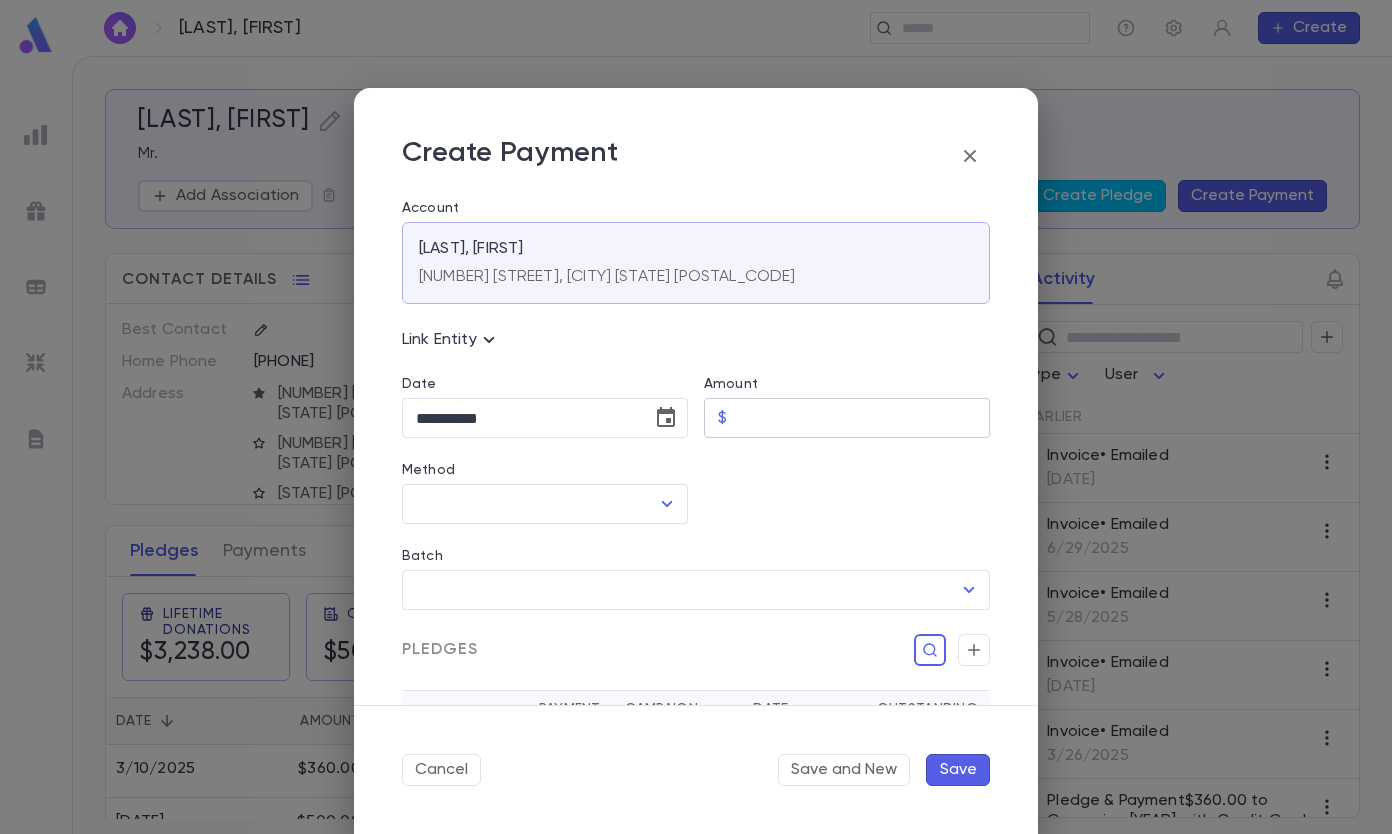 click on "Amount" at bounding box center (862, 418) 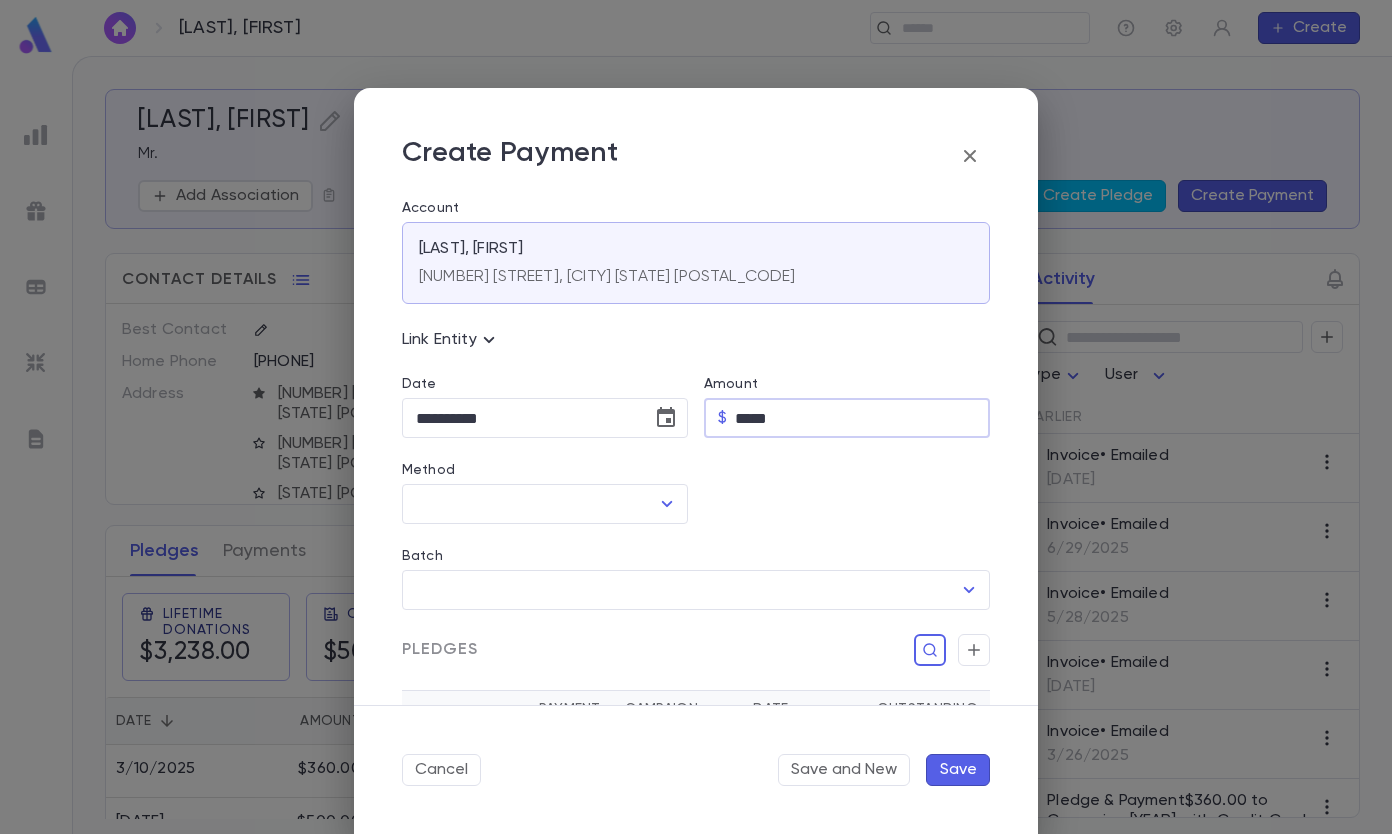 type on "******" 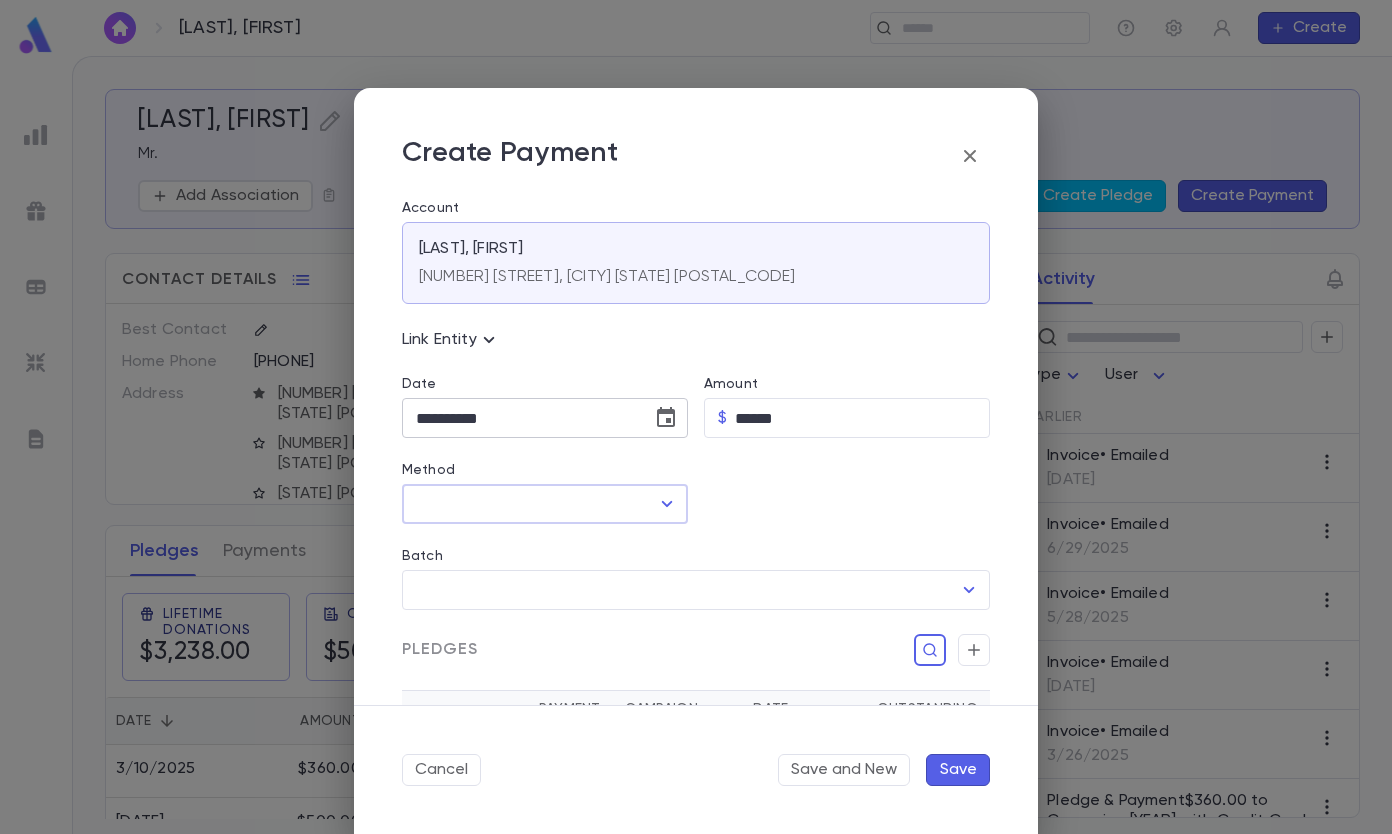 click 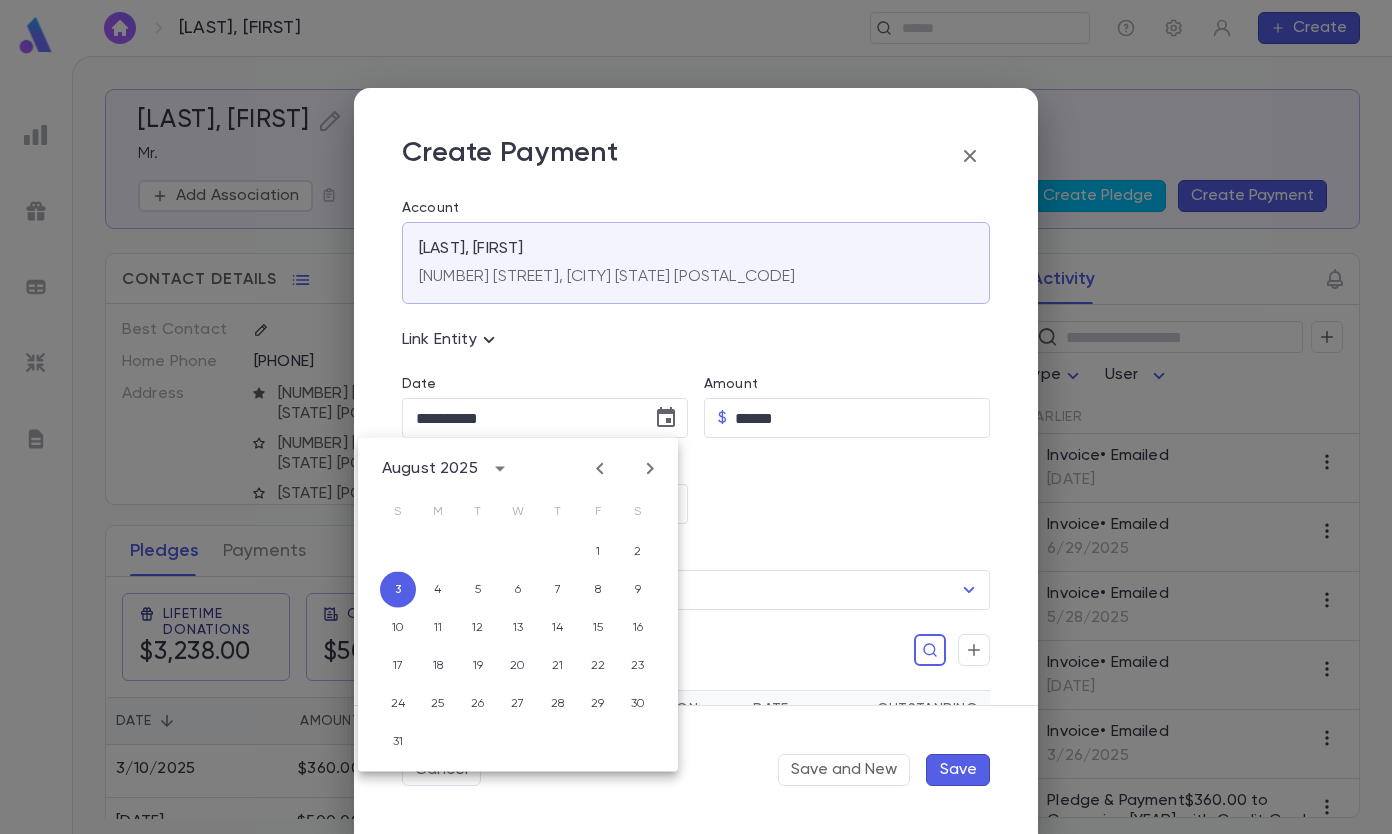 click 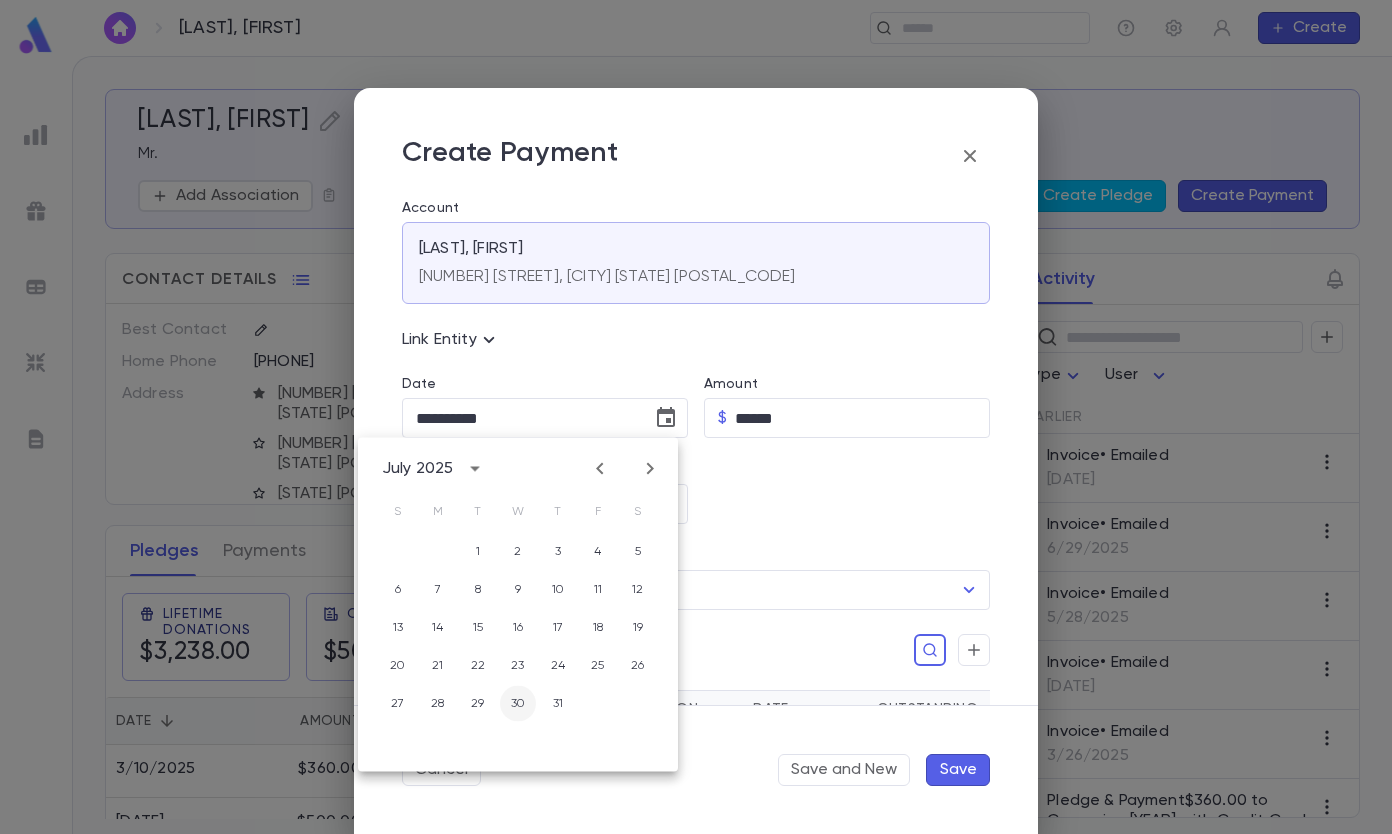 click on "30" at bounding box center (518, 704) 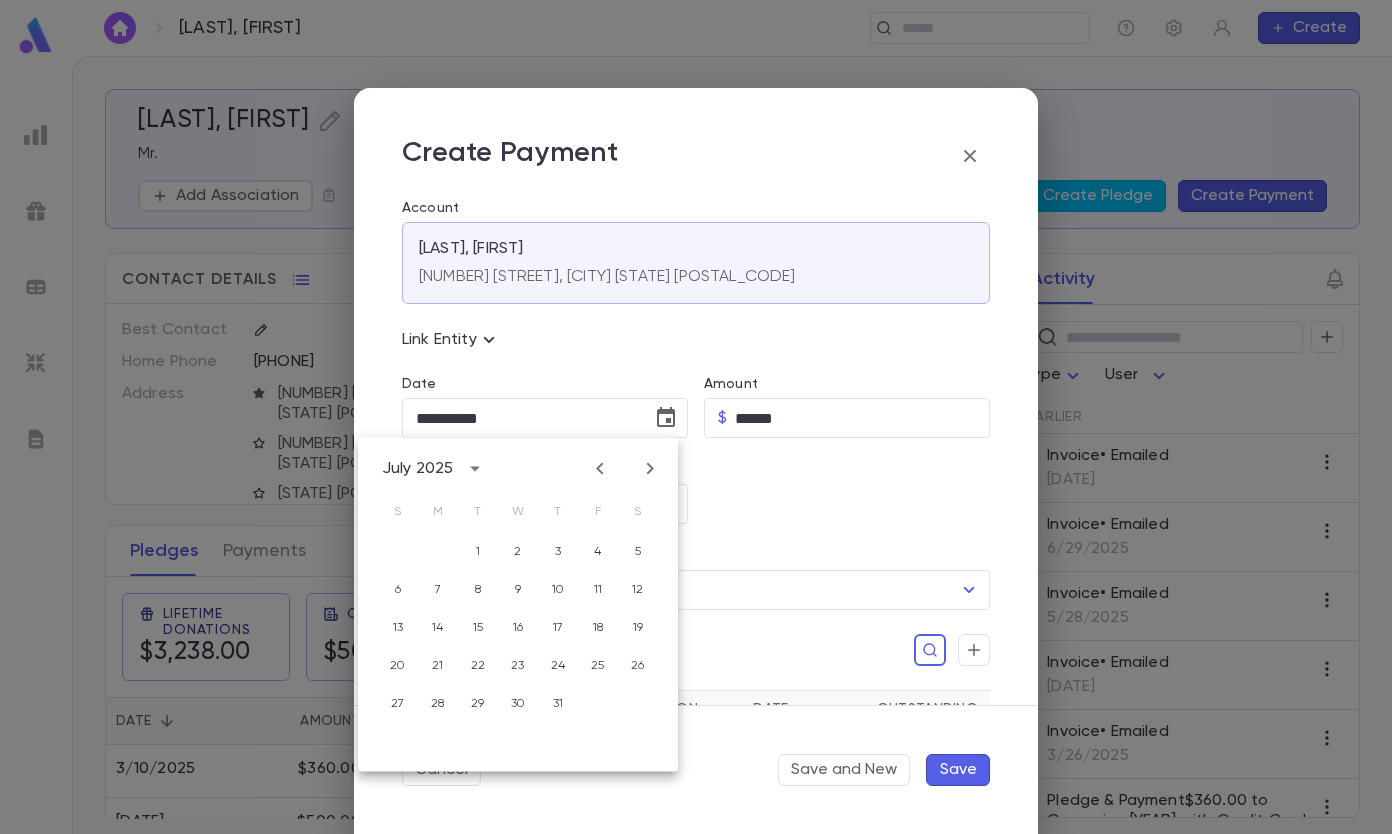 type on "**********" 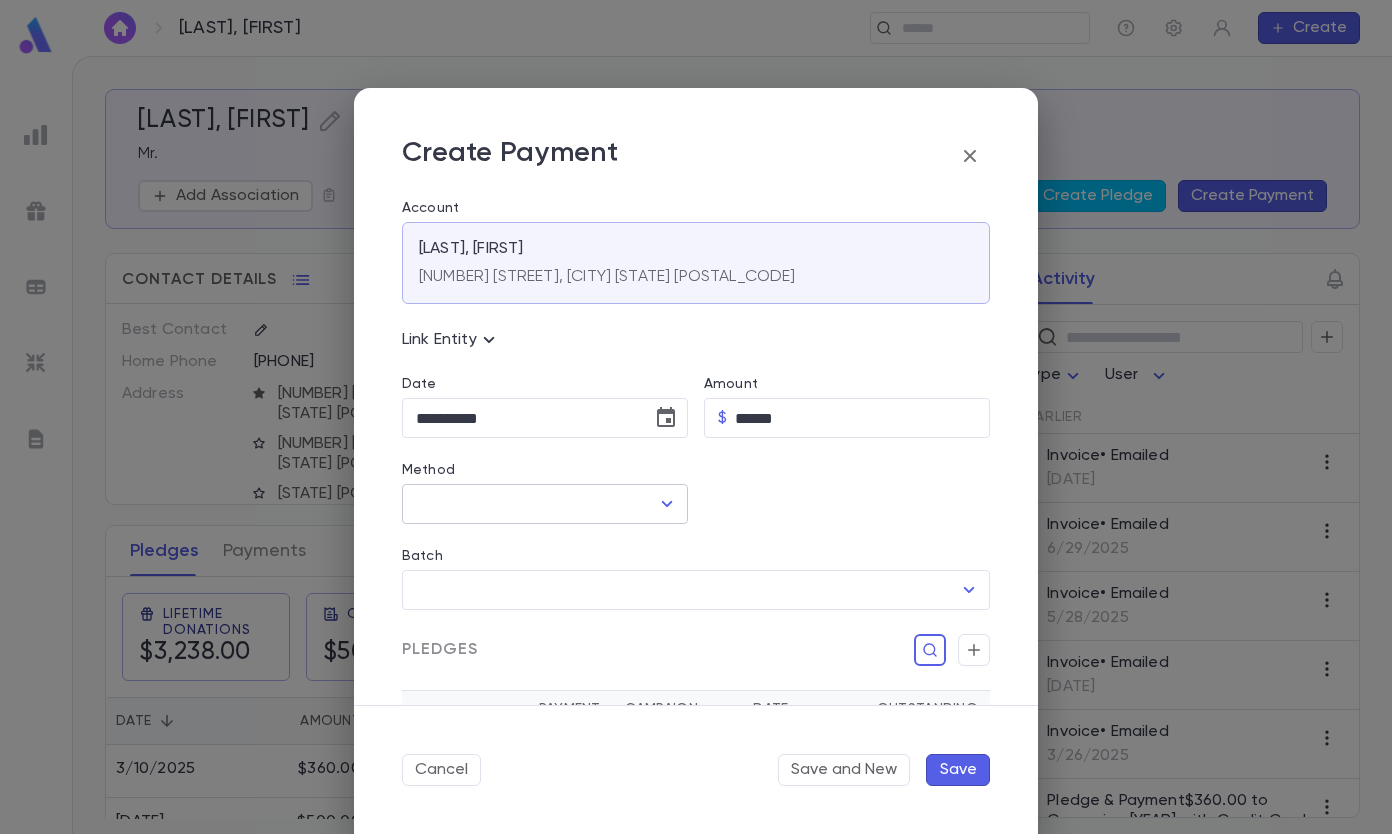 click on "Method" at bounding box center (530, 504) 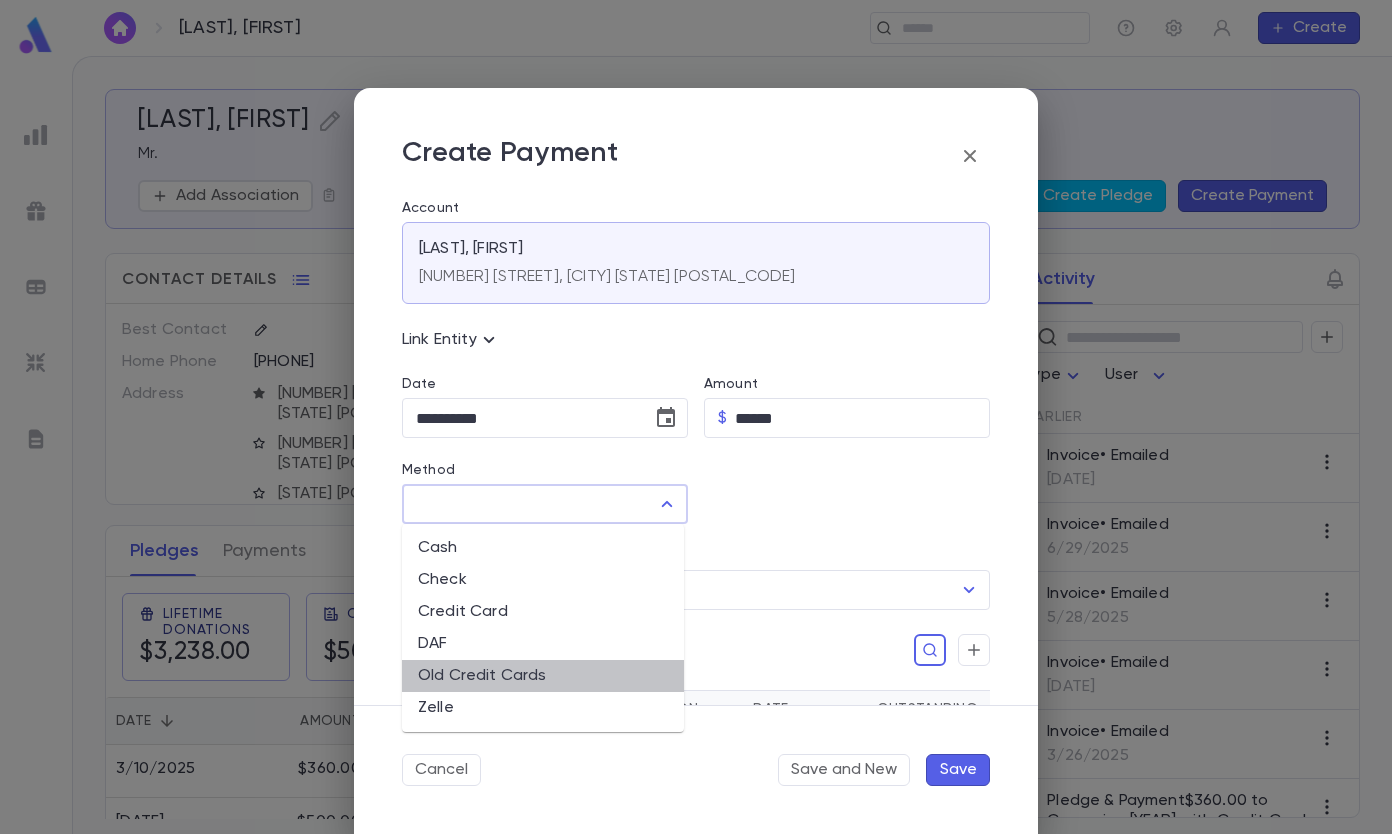 click on "Old Credit Cards" at bounding box center [543, 676] 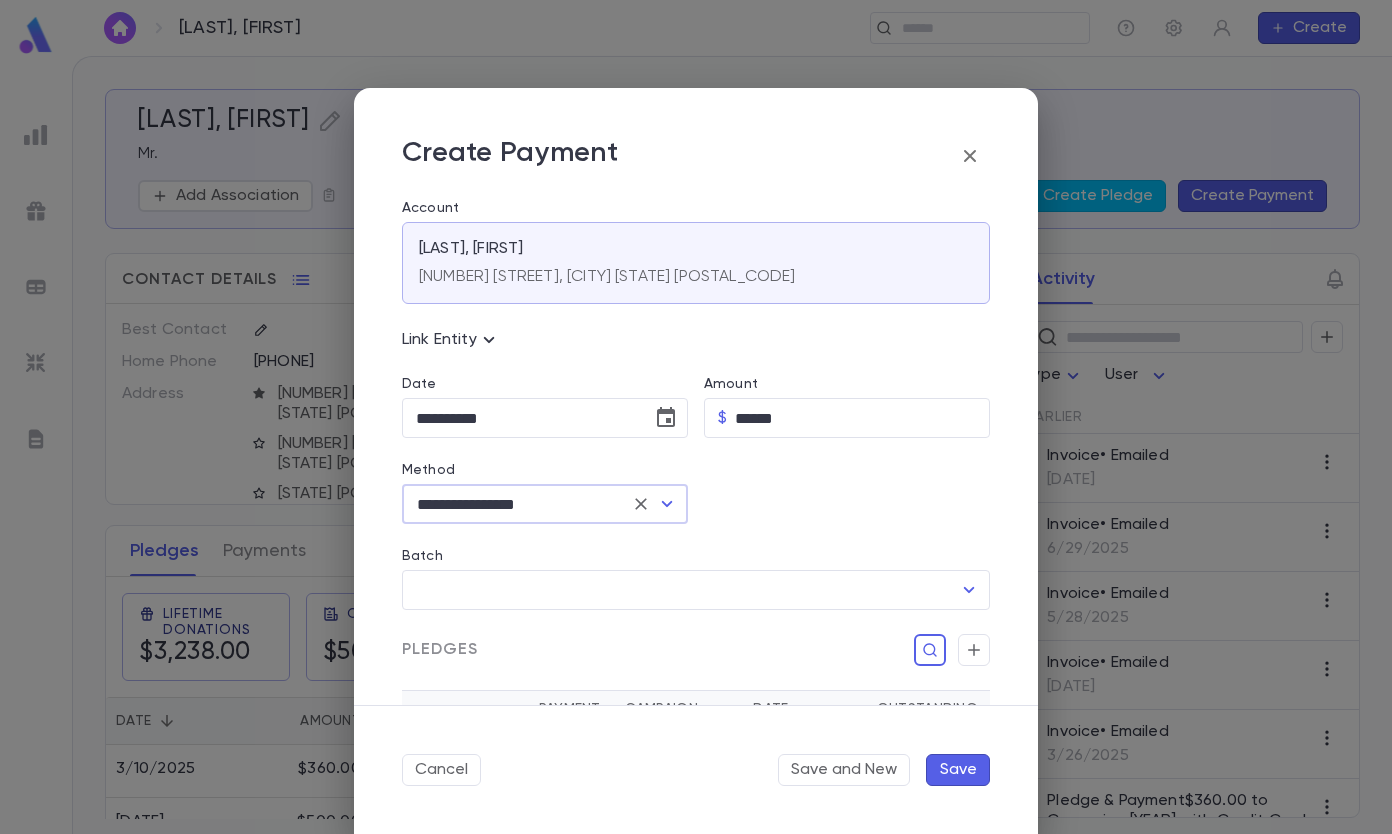 scroll, scrollTop: 272, scrollLeft: 0, axis: vertical 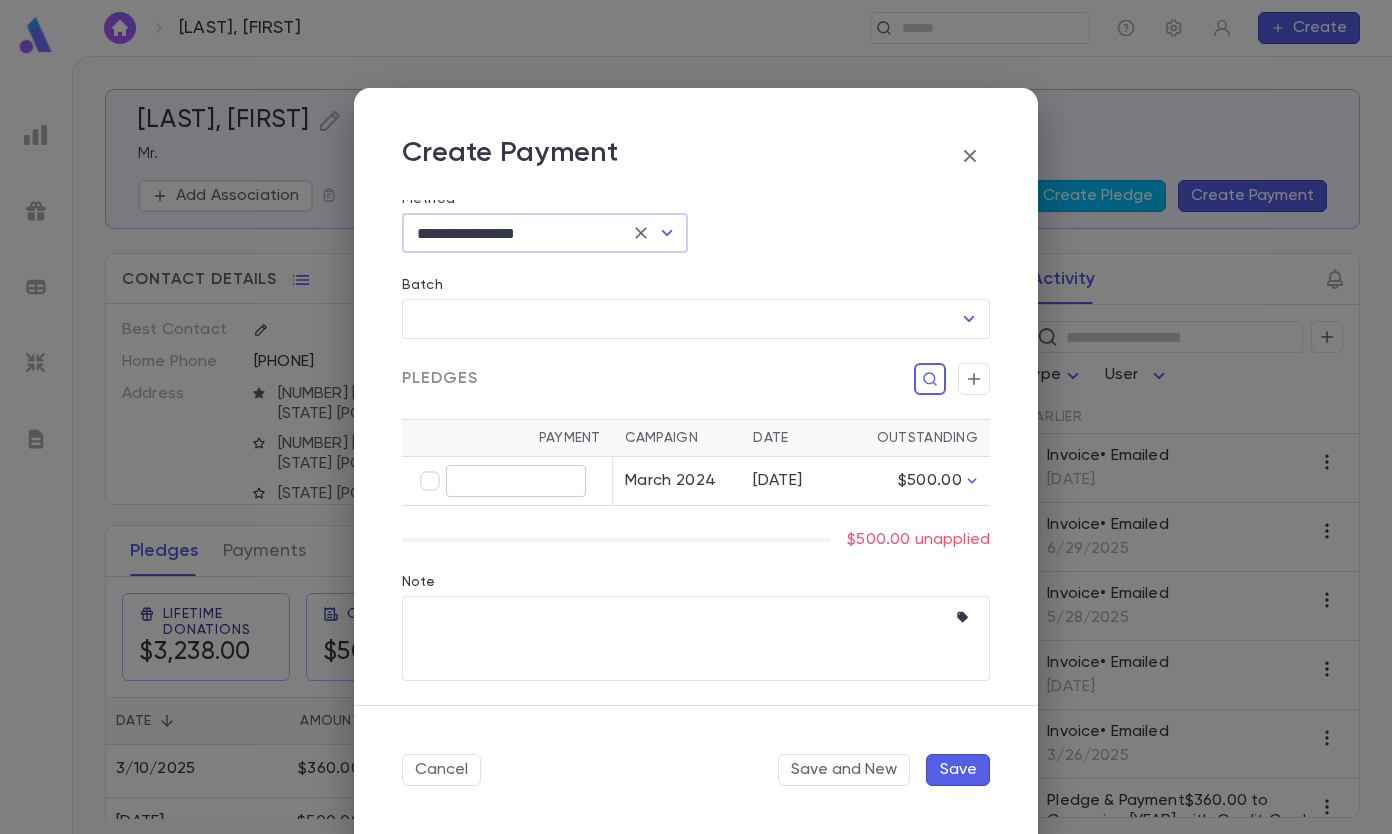 type on "******" 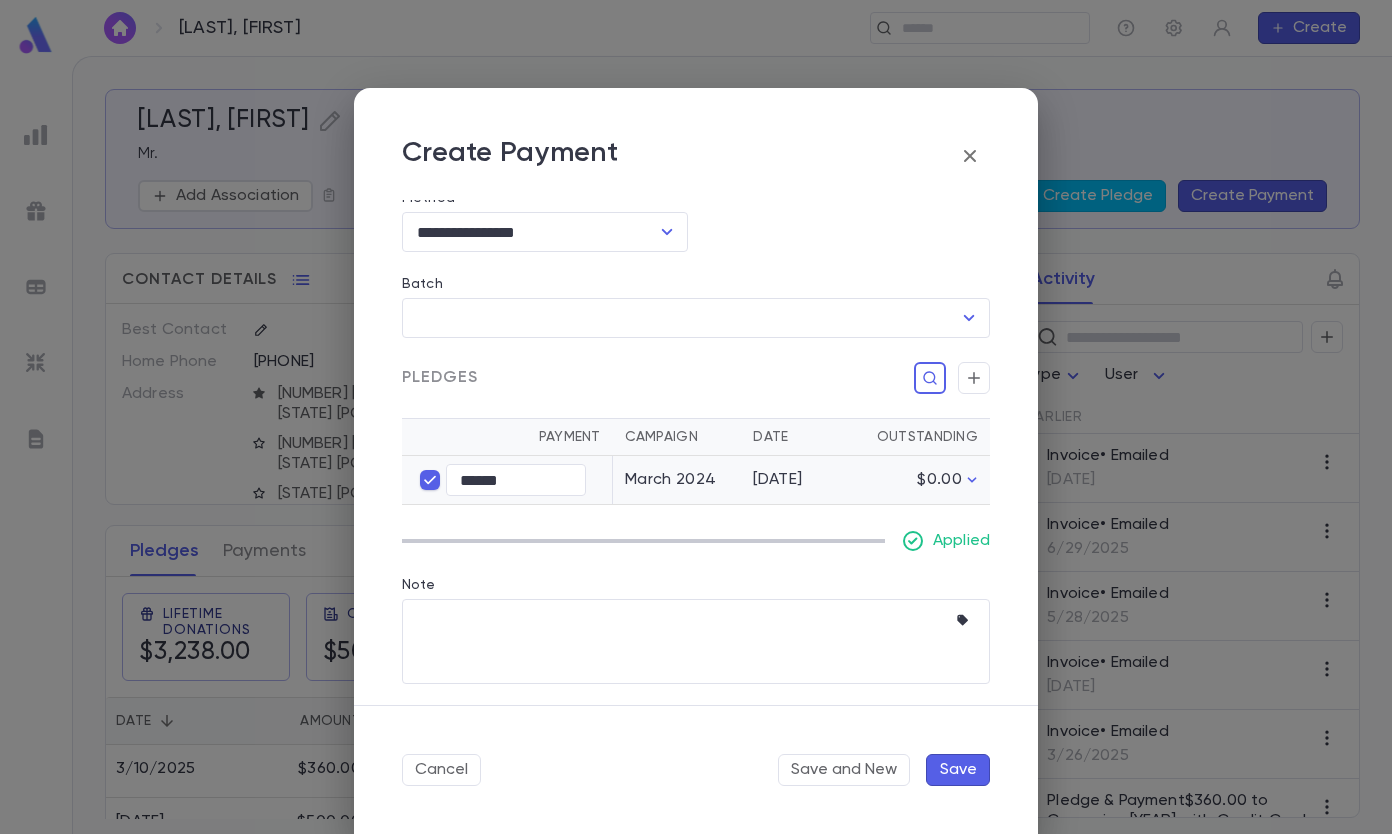 click on "Save" at bounding box center [958, 770] 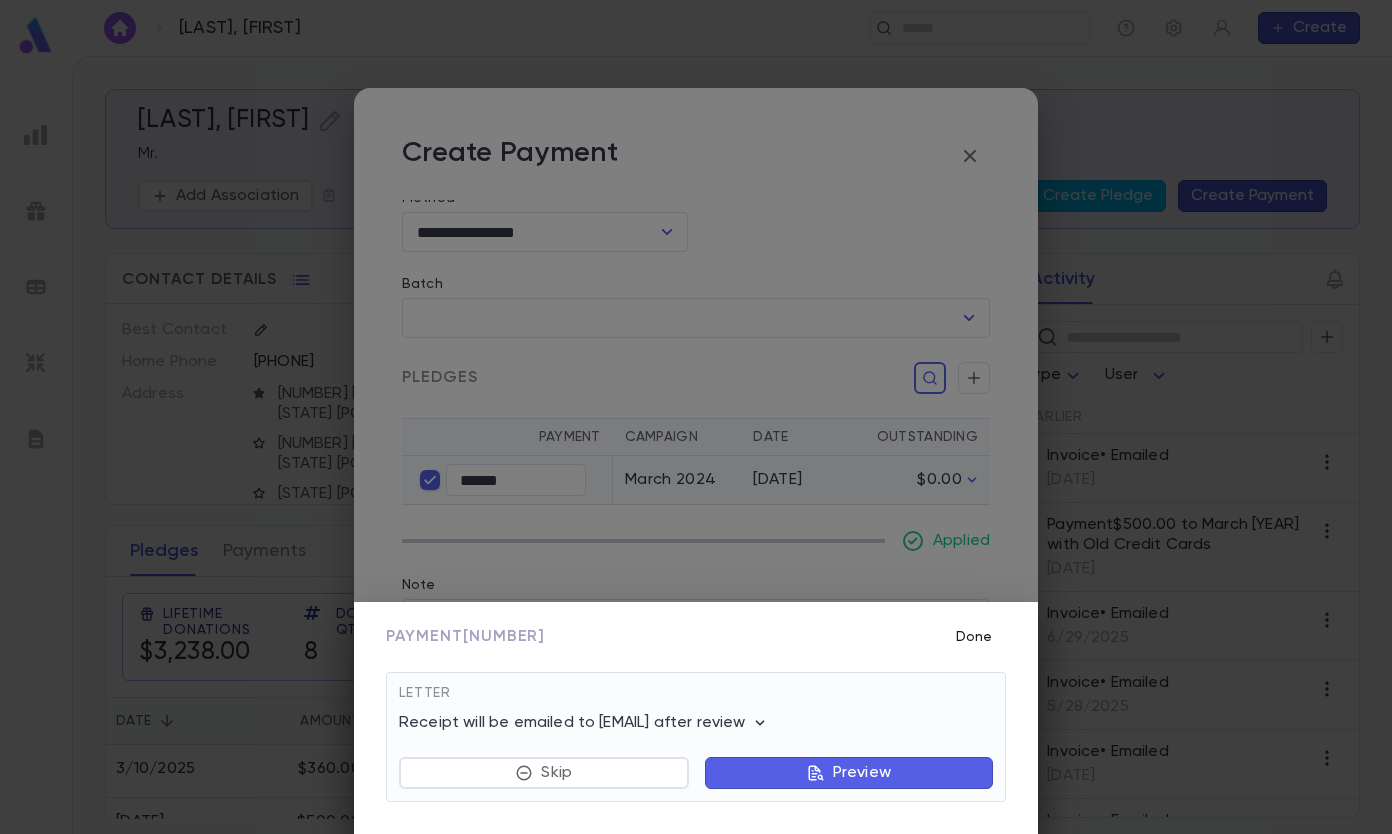 click on "Done" at bounding box center (974, 637) 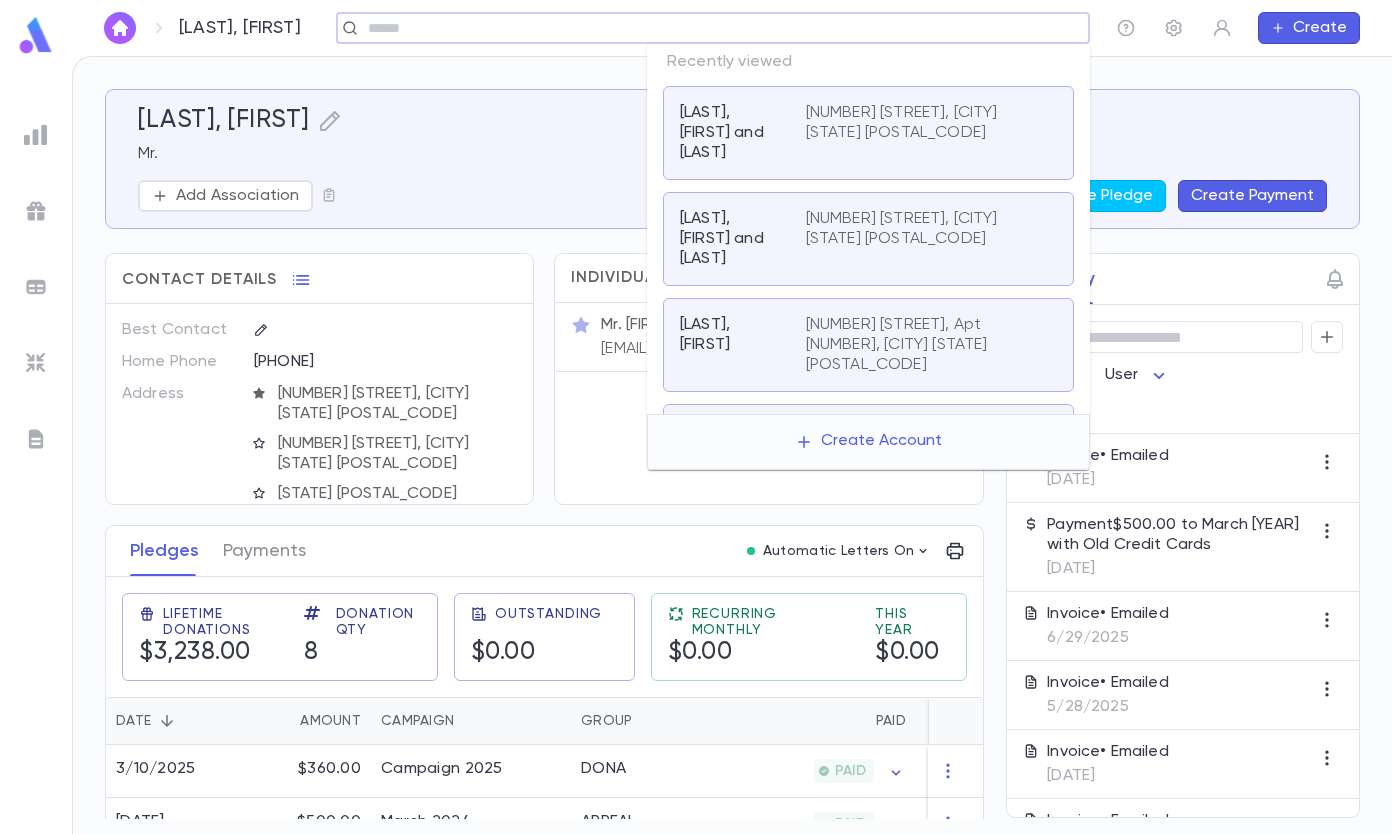 click at bounding box center (721, 28) 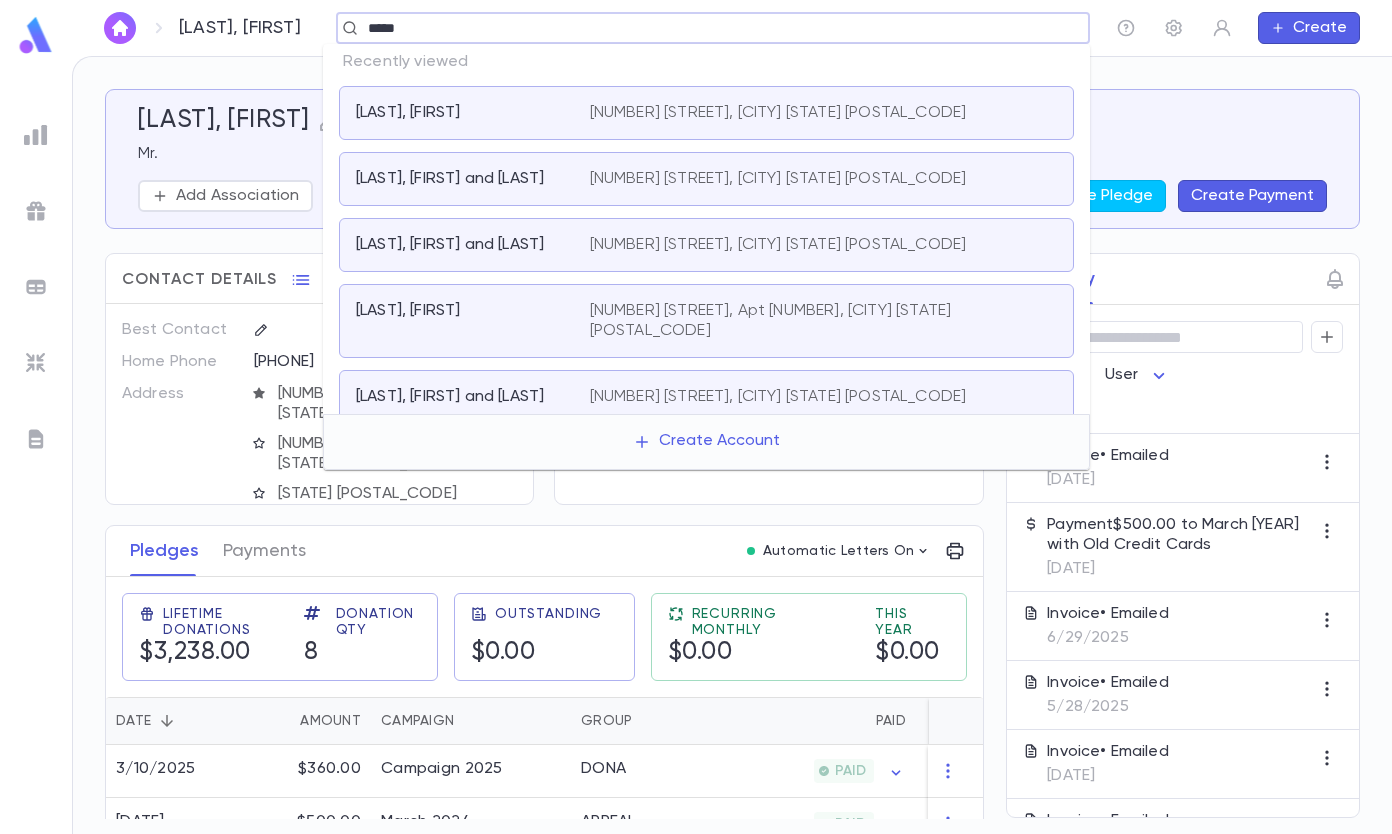type on "*****" 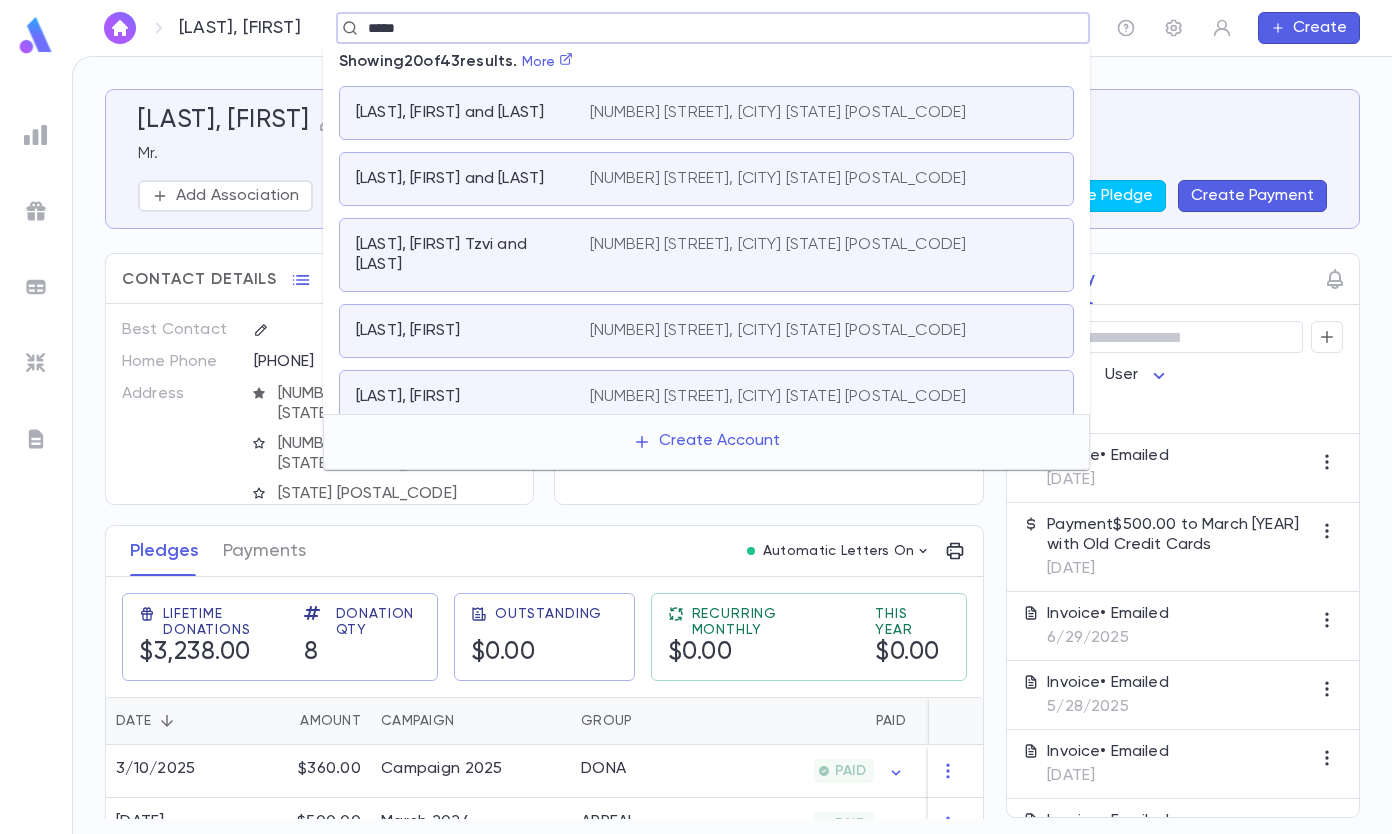 click on "[LAST], [FIRST] and [LAST] [NUMBER] [STREET], [CITY] [STATE] [POSTAL_CODE]" at bounding box center (706, 179) 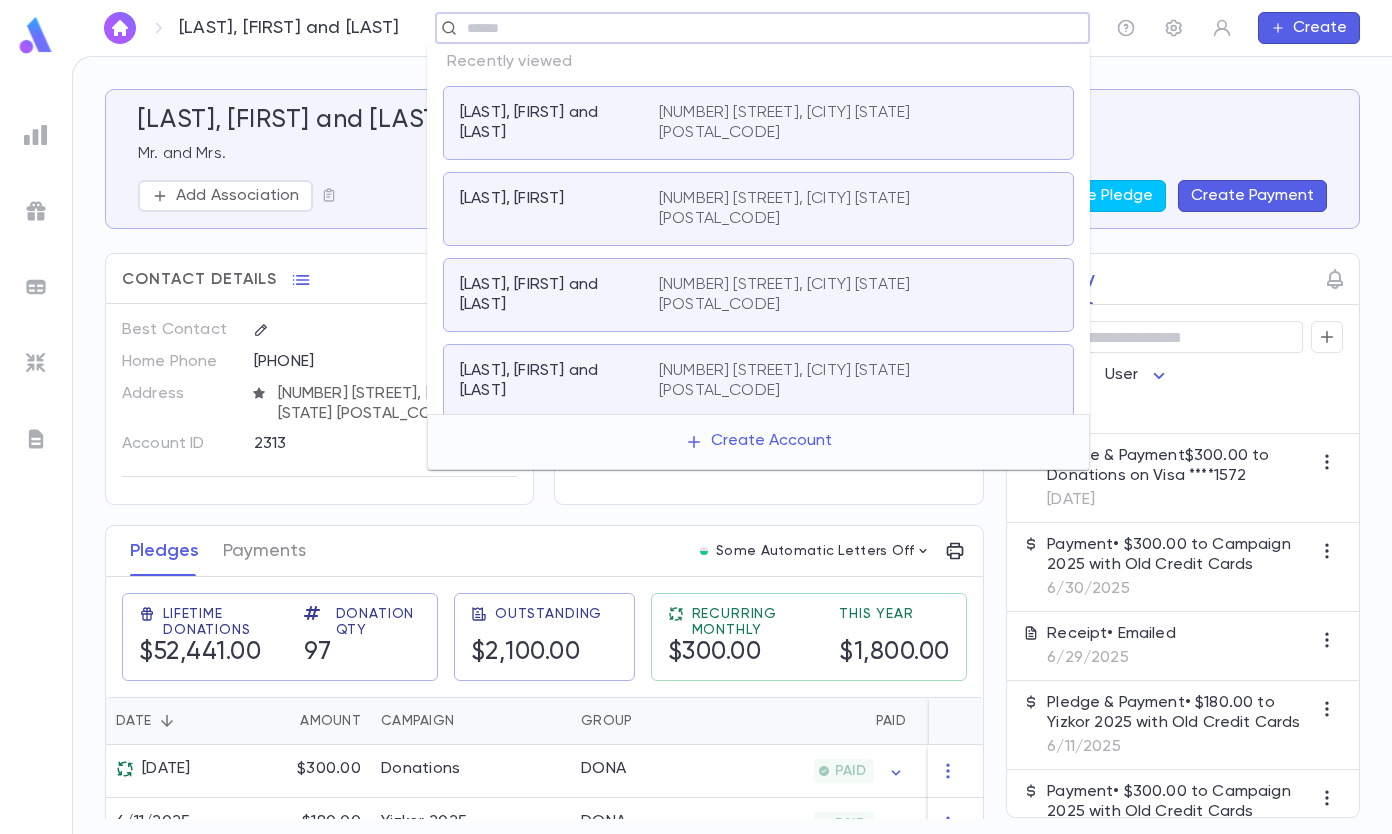 click at bounding box center [756, 28] 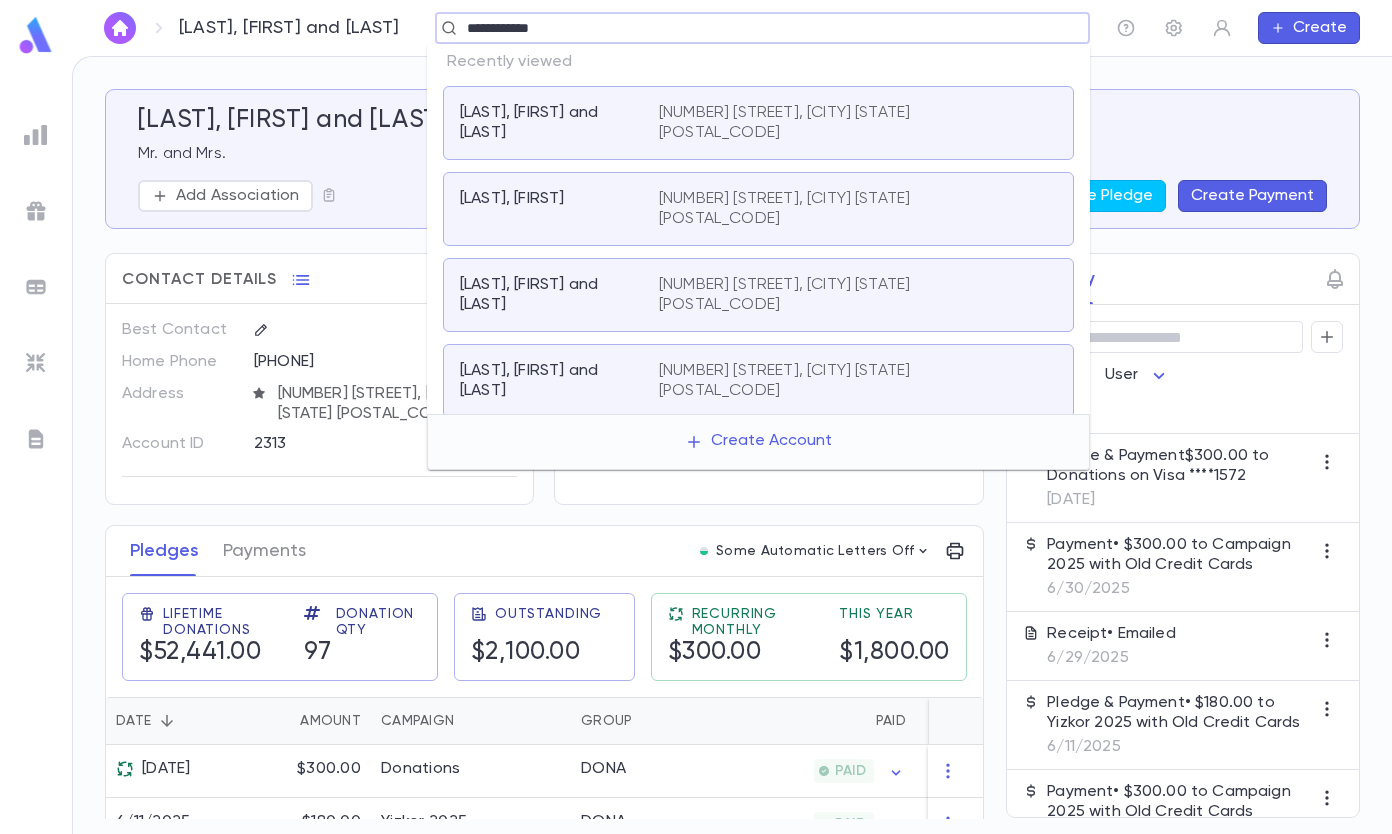 type on "**********" 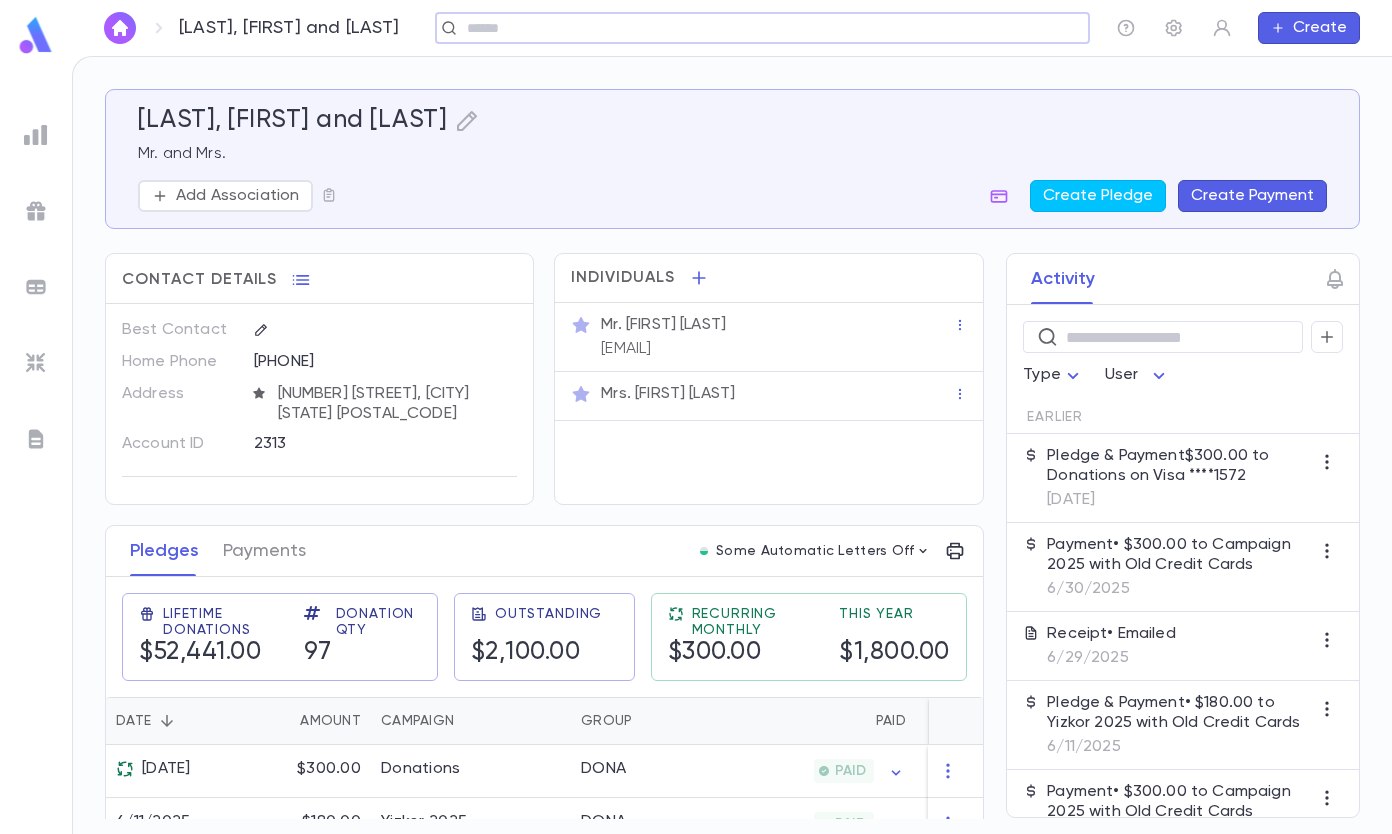 click at bounding box center (756, 28) 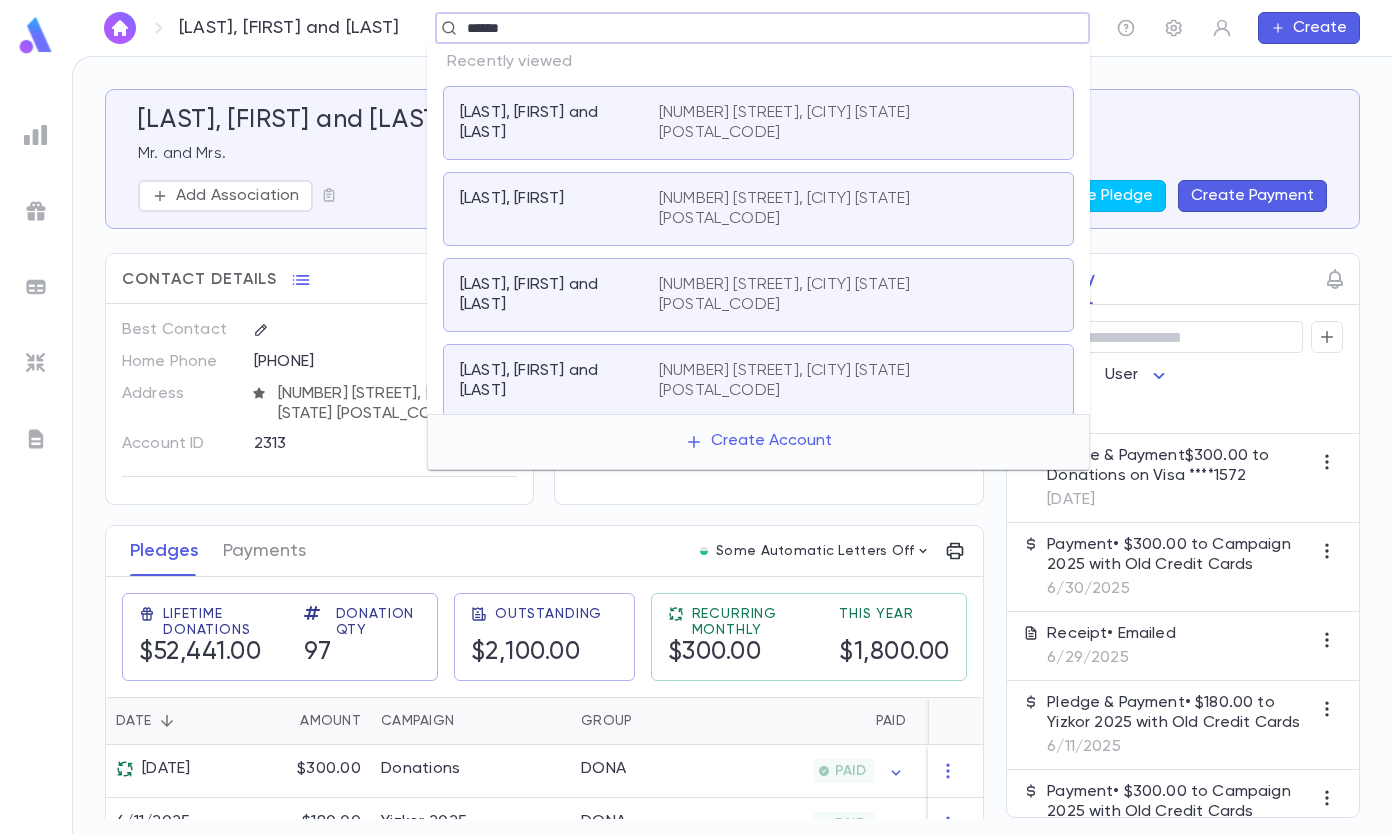 type on "******" 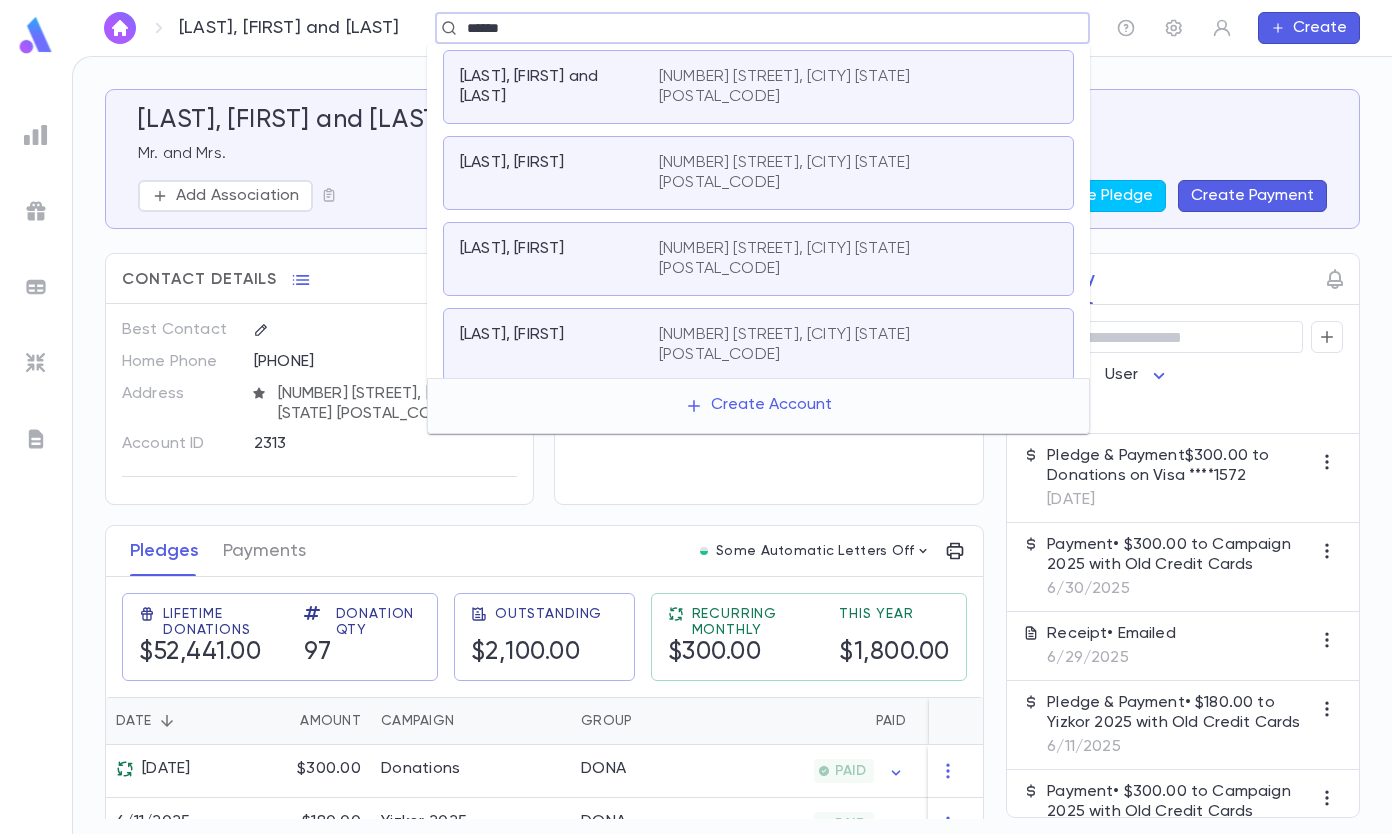 click on "[NUMBER] [STREET], [CITY] [STATE] [POSTAL_CODE]" at bounding box center (846, 87) 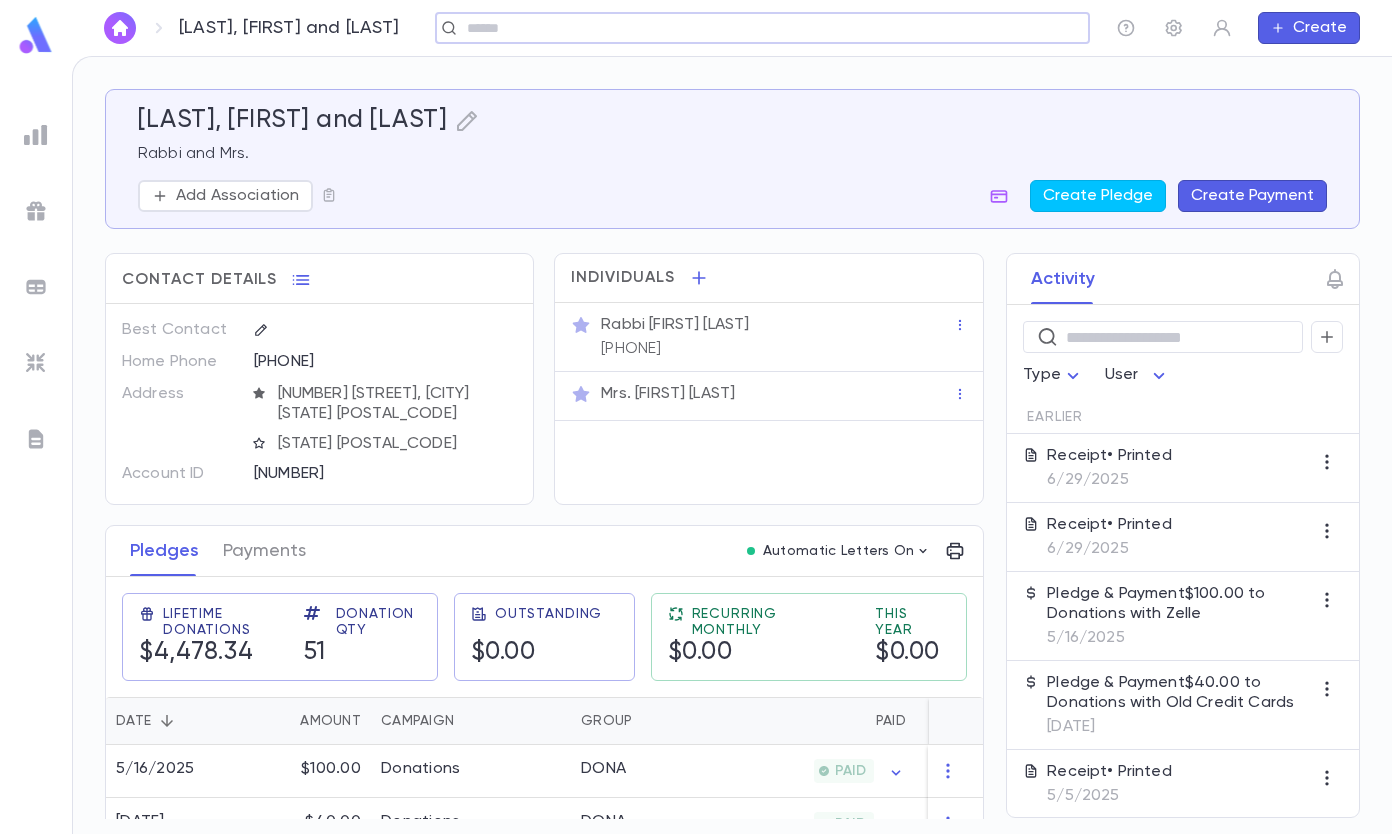 click on "[LAST], [FIRST] and [LAST] Rabbi and Mrs. Add Association Create Pledge Create Payment" at bounding box center (732, 159) 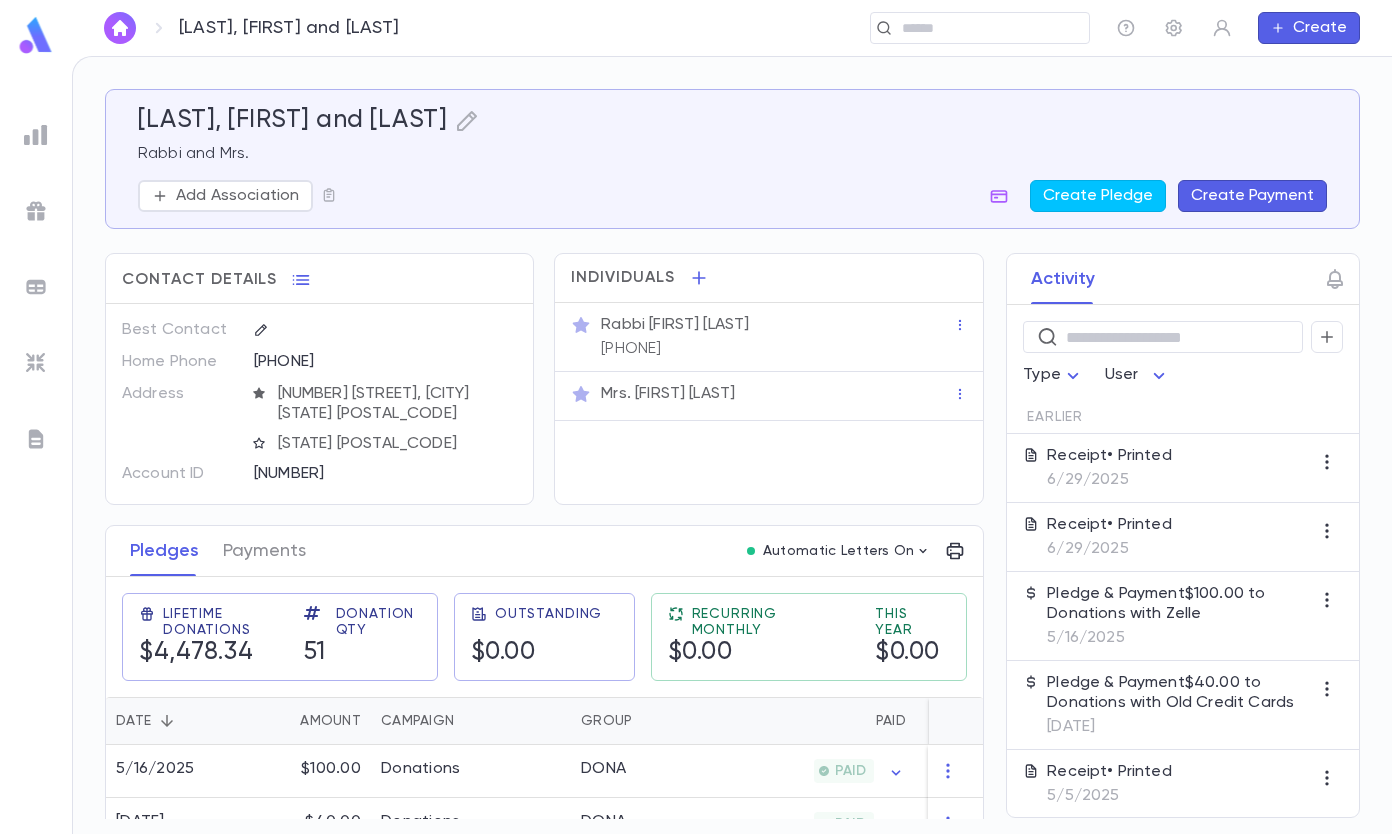 click on "Create Payment" at bounding box center (1252, 196) 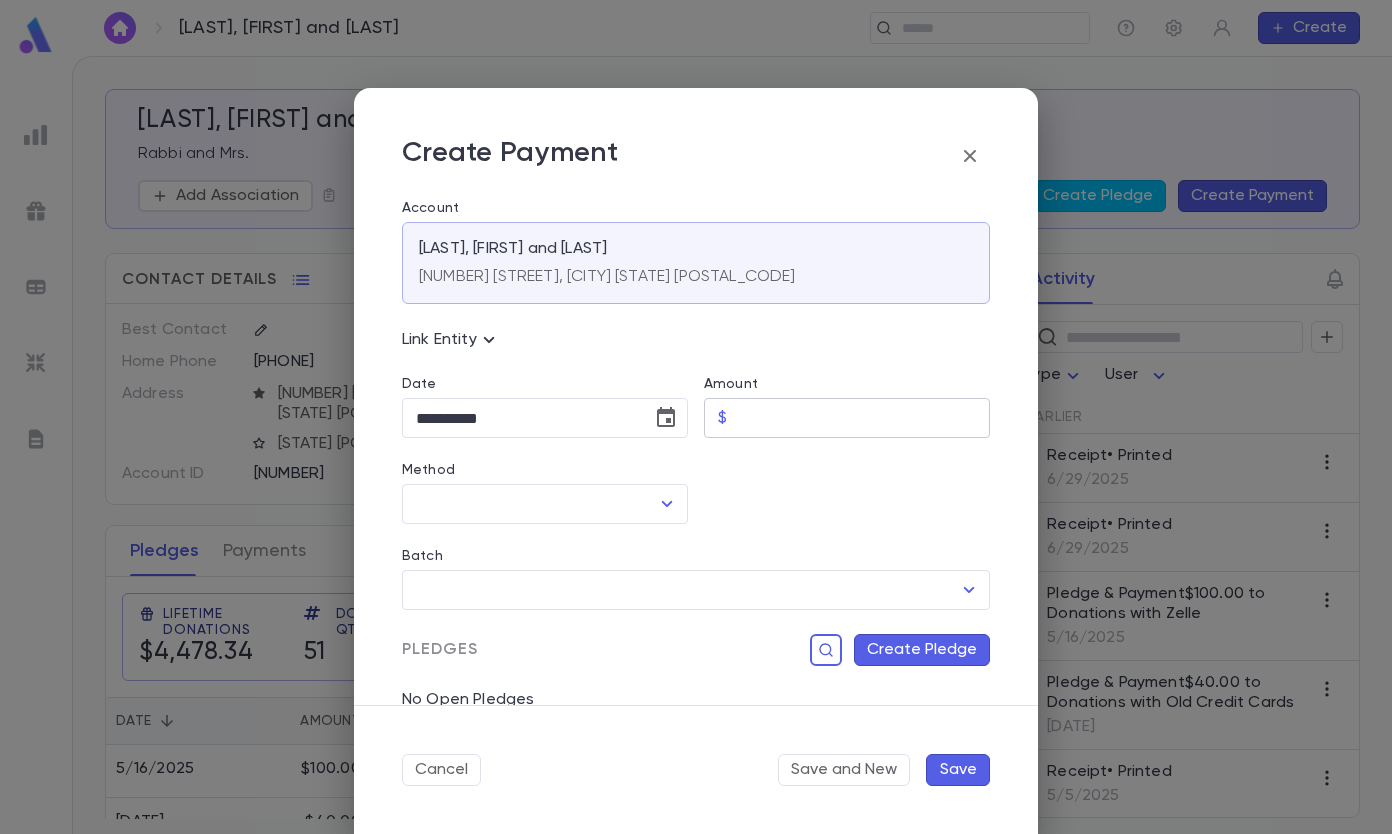 click on "Amount" at bounding box center (862, 418) 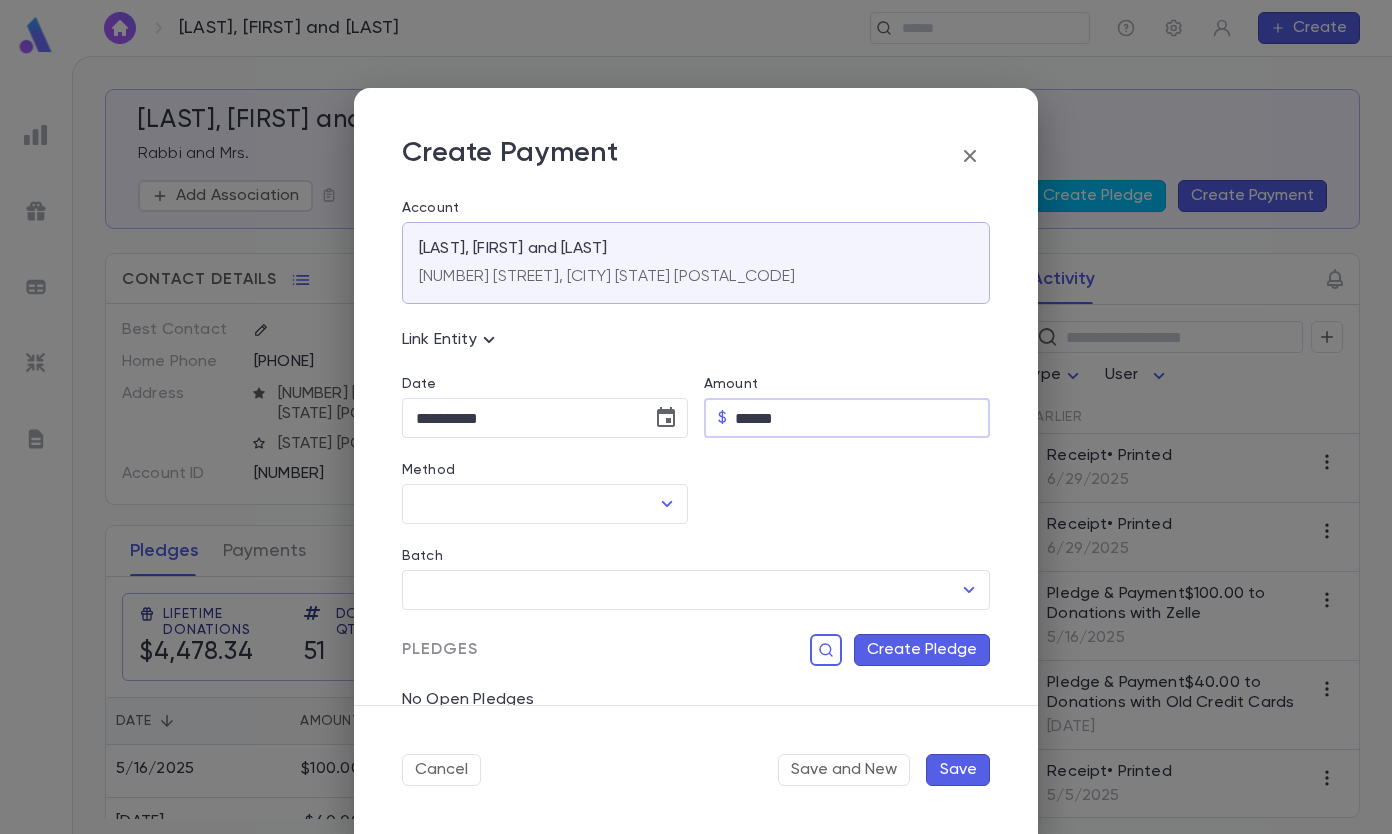 type on "******" 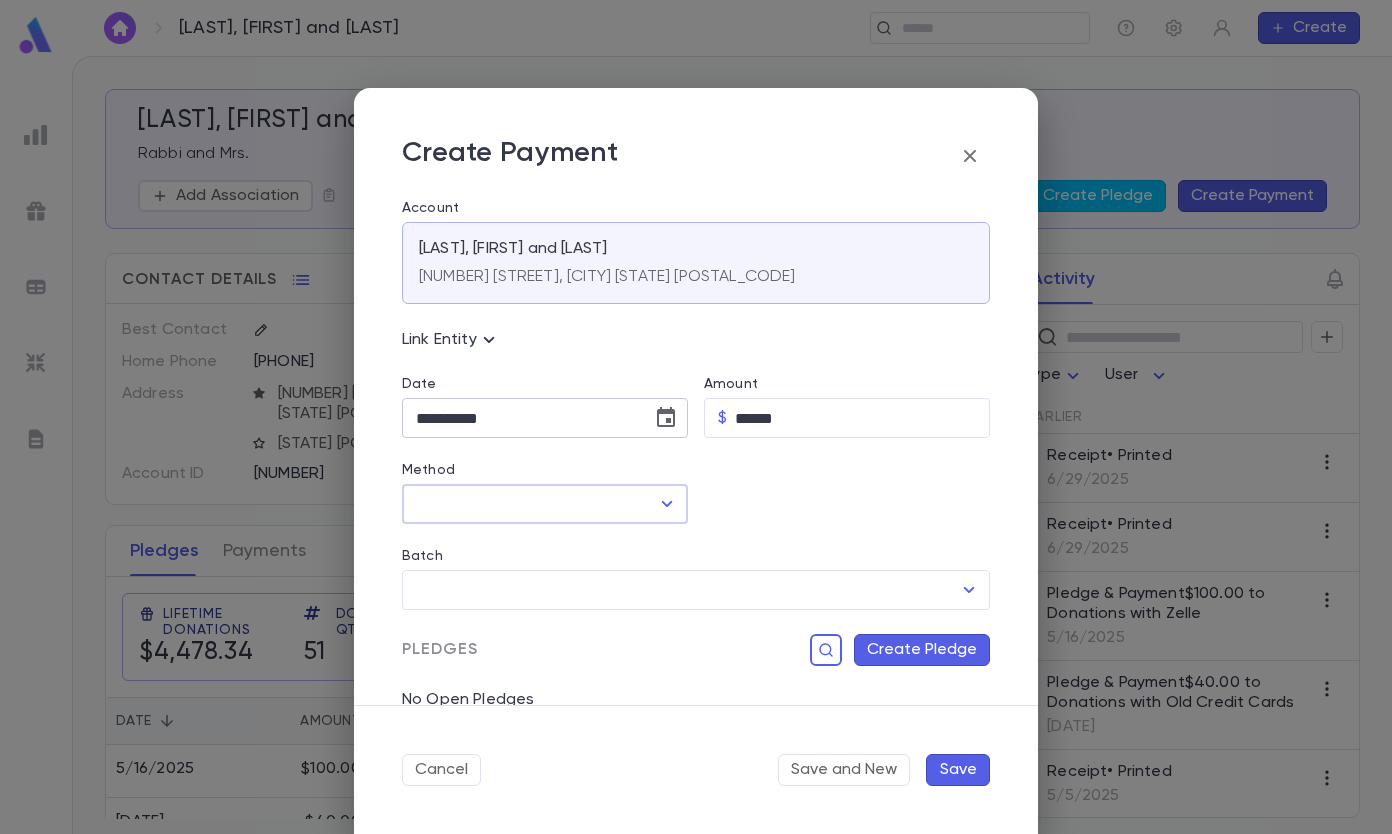 click 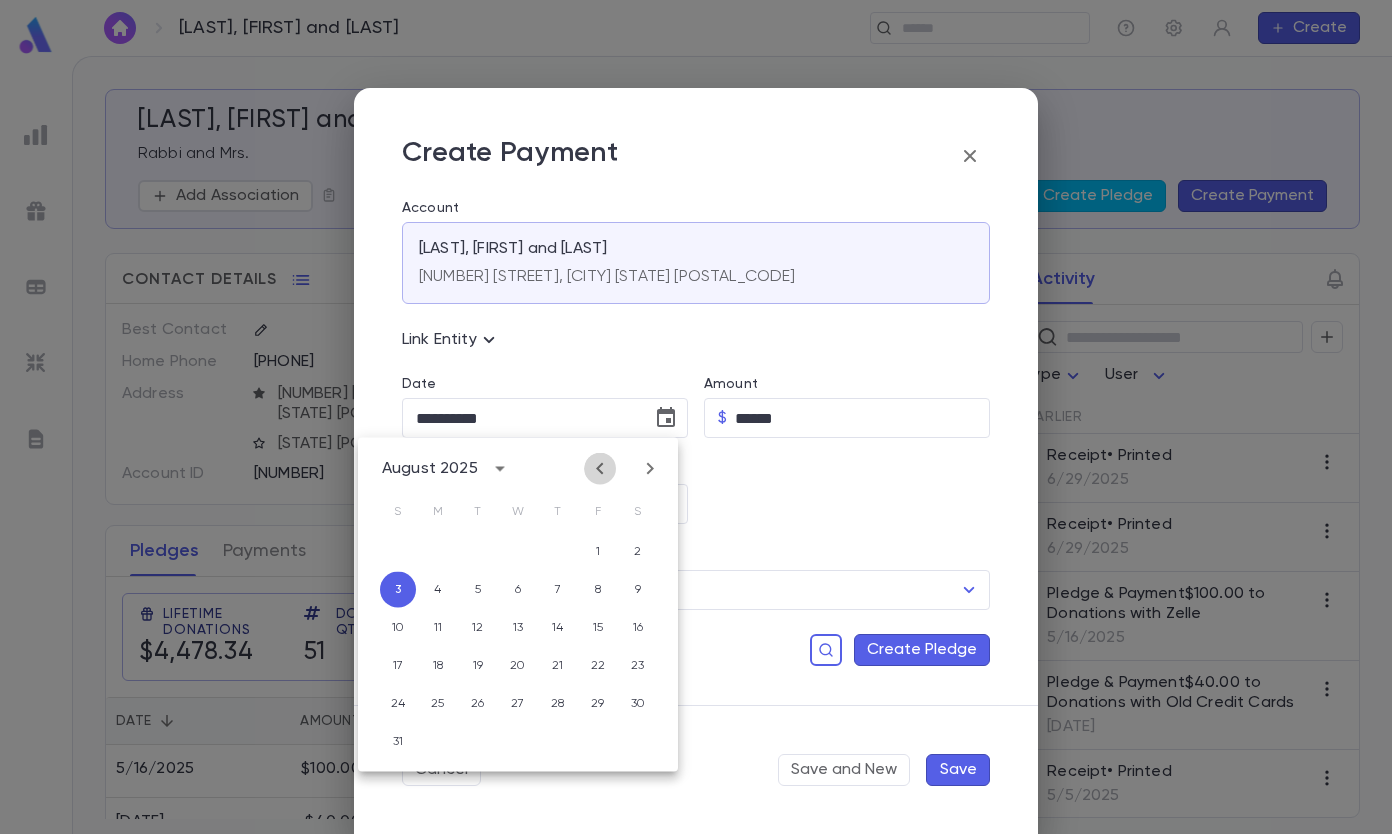 click 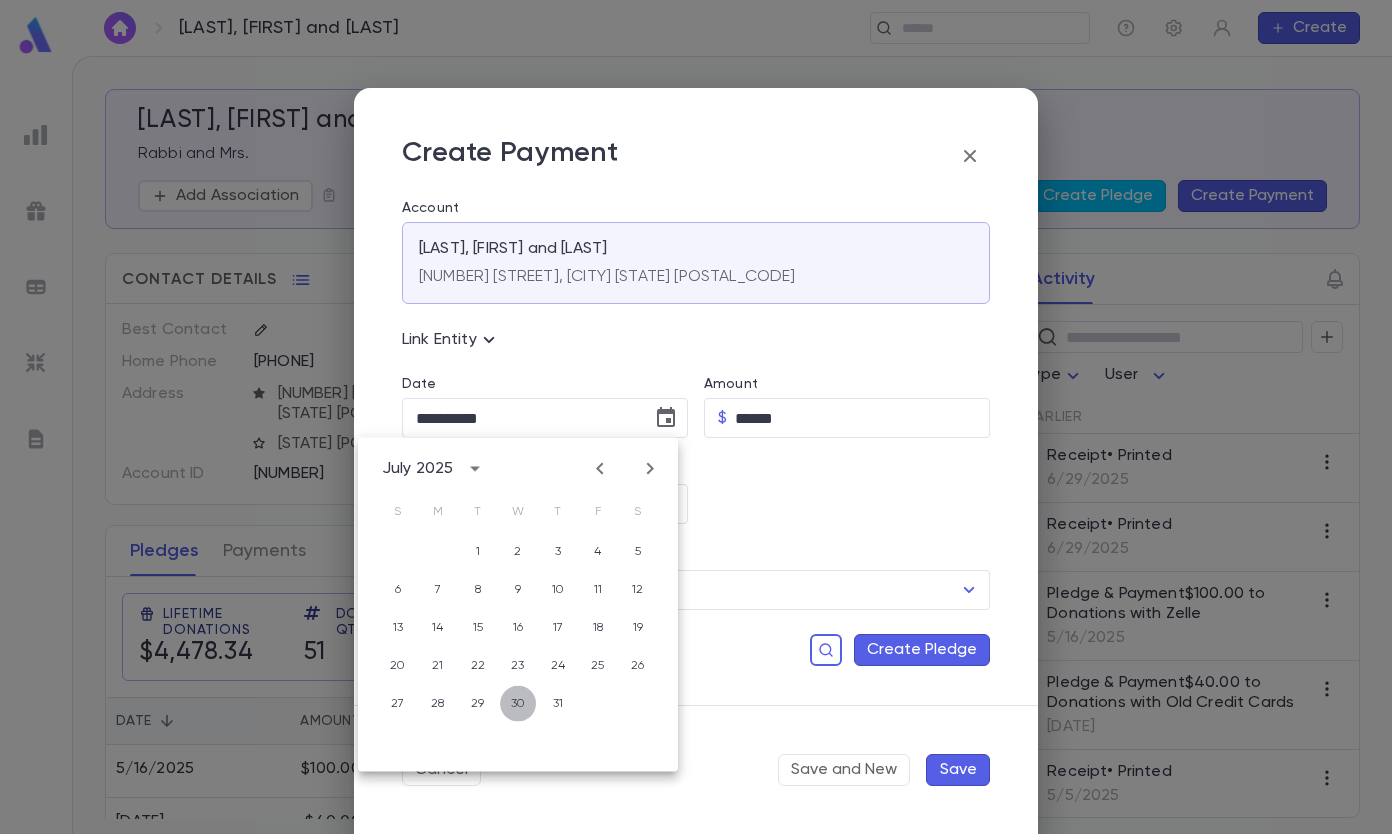 click on "30" at bounding box center [518, 704] 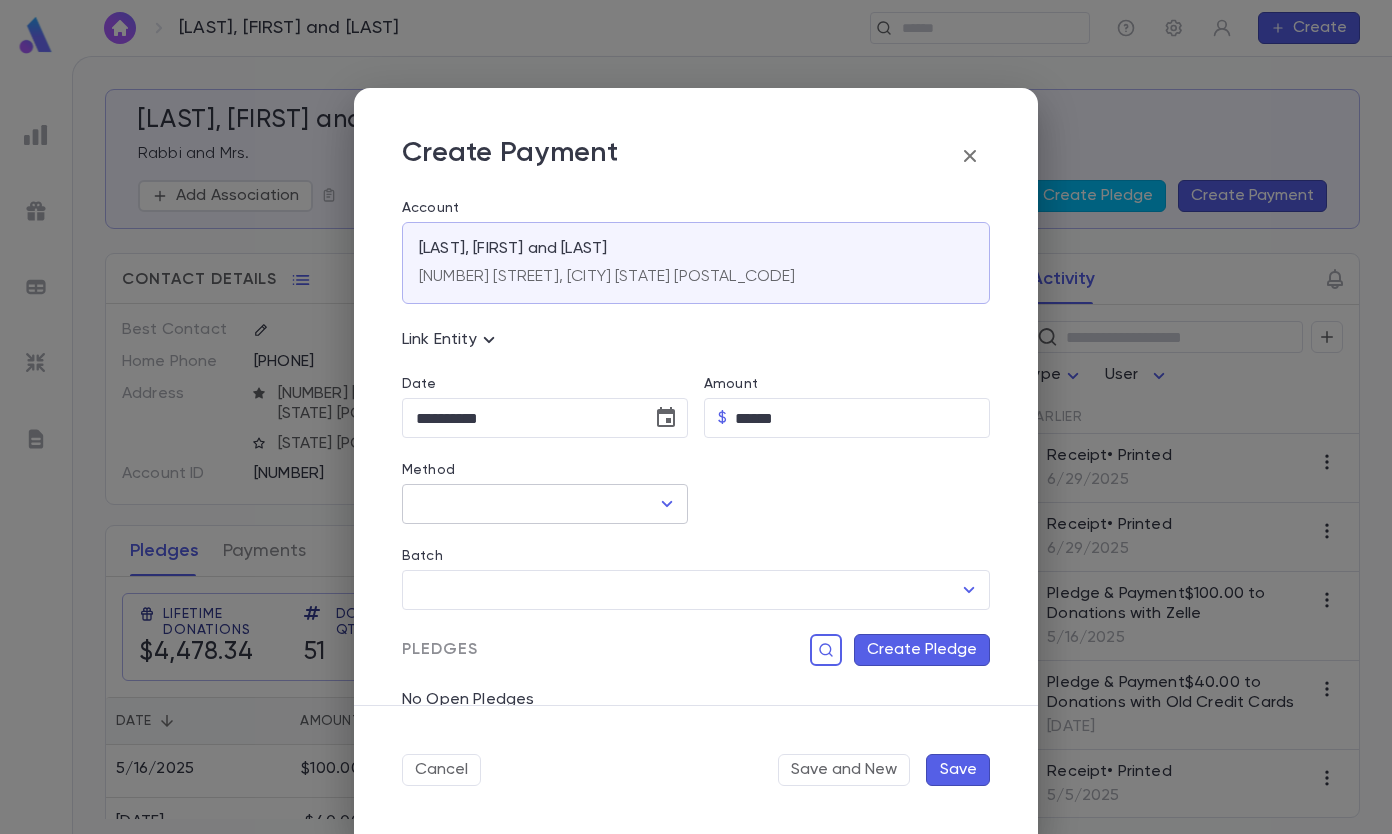 click on "Method" at bounding box center (530, 504) 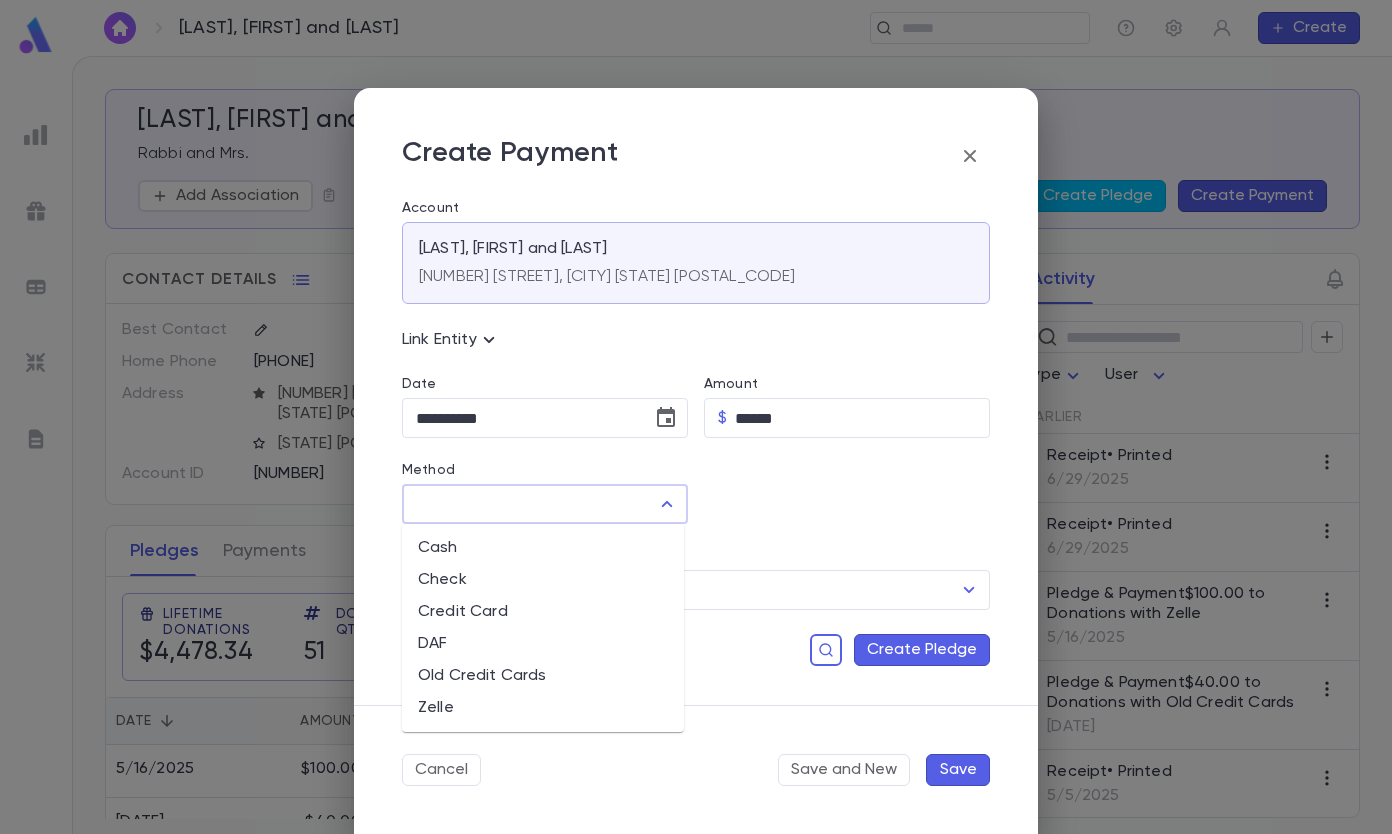 click on "Zelle" at bounding box center [543, 708] 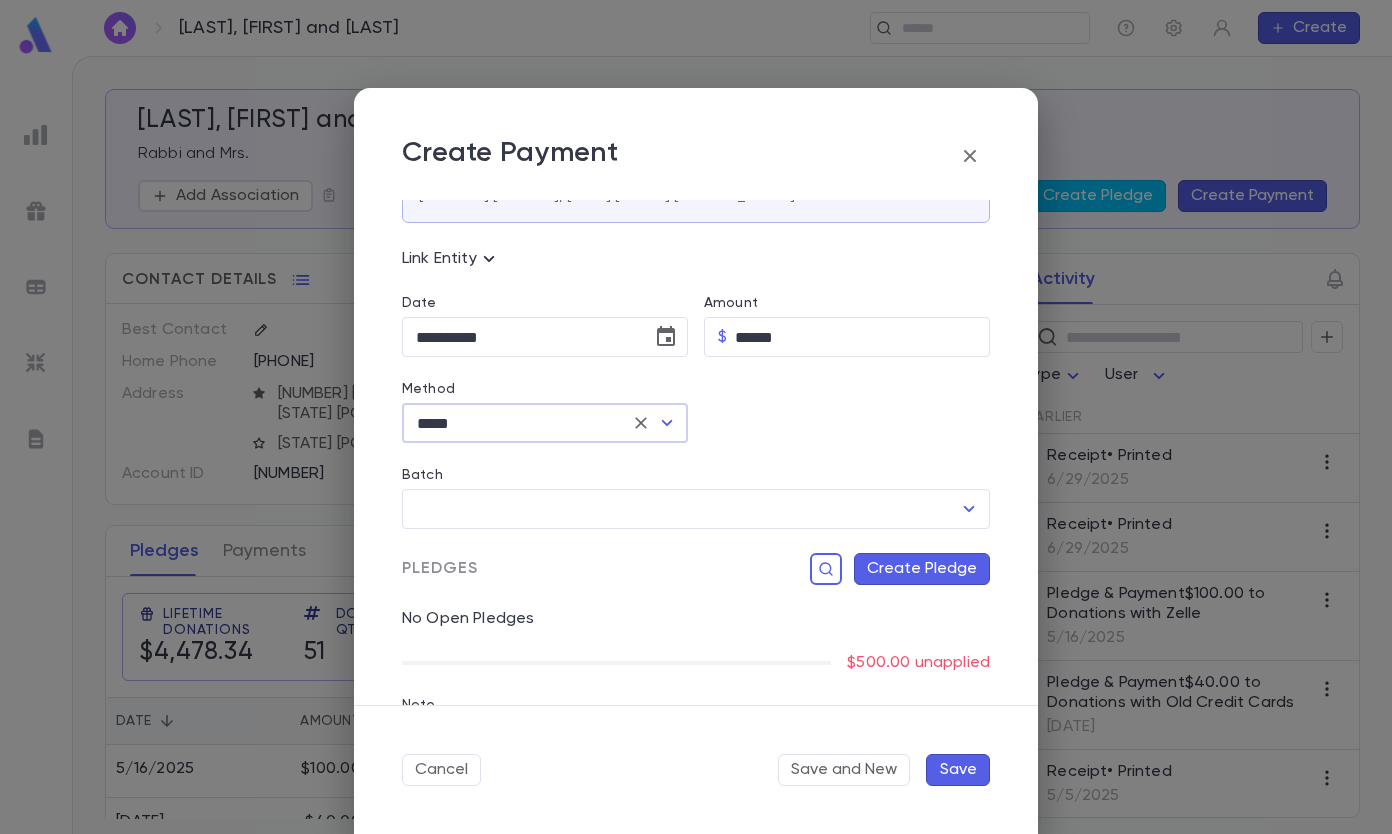 scroll, scrollTop: 200, scrollLeft: 0, axis: vertical 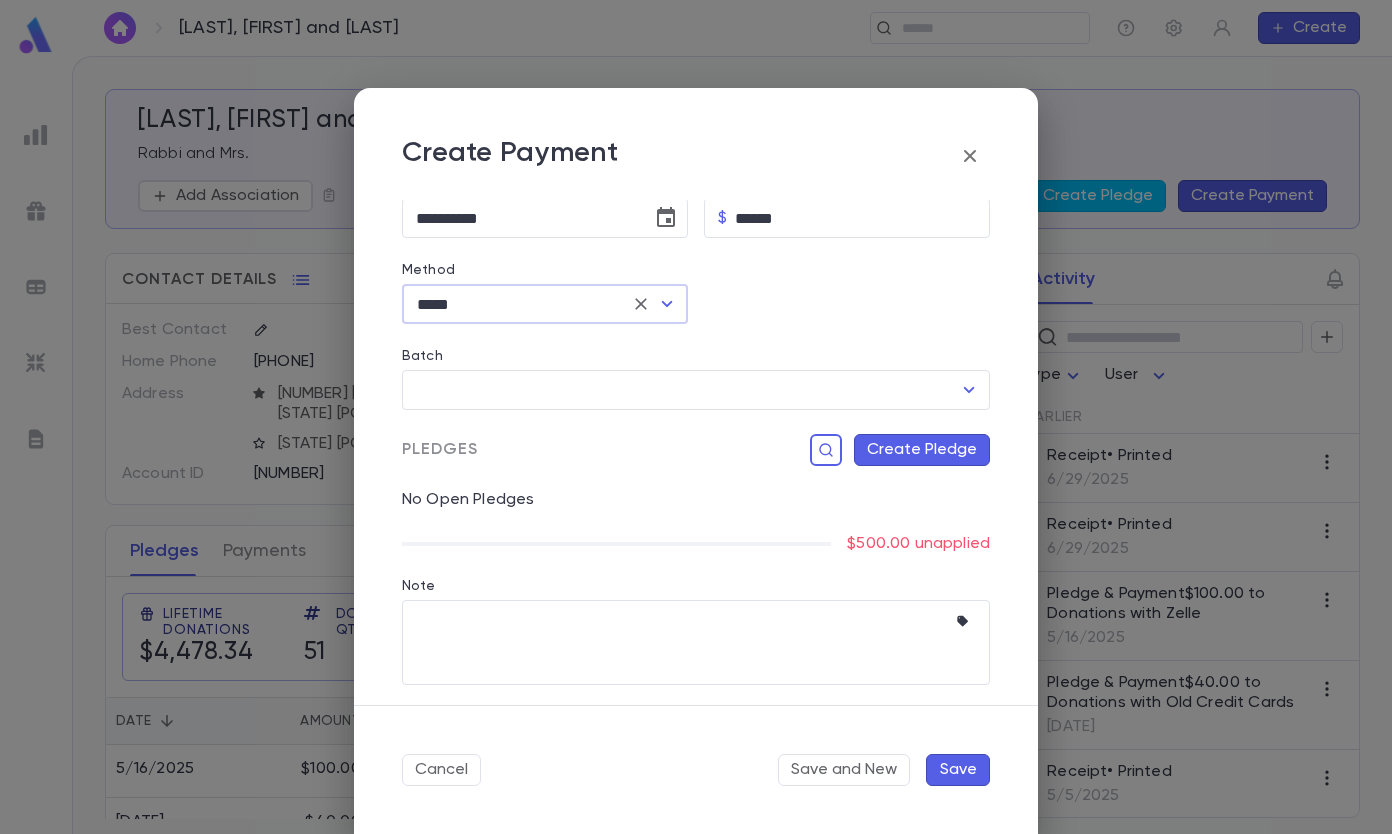 click on "Create Pledge" at bounding box center [922, 450] 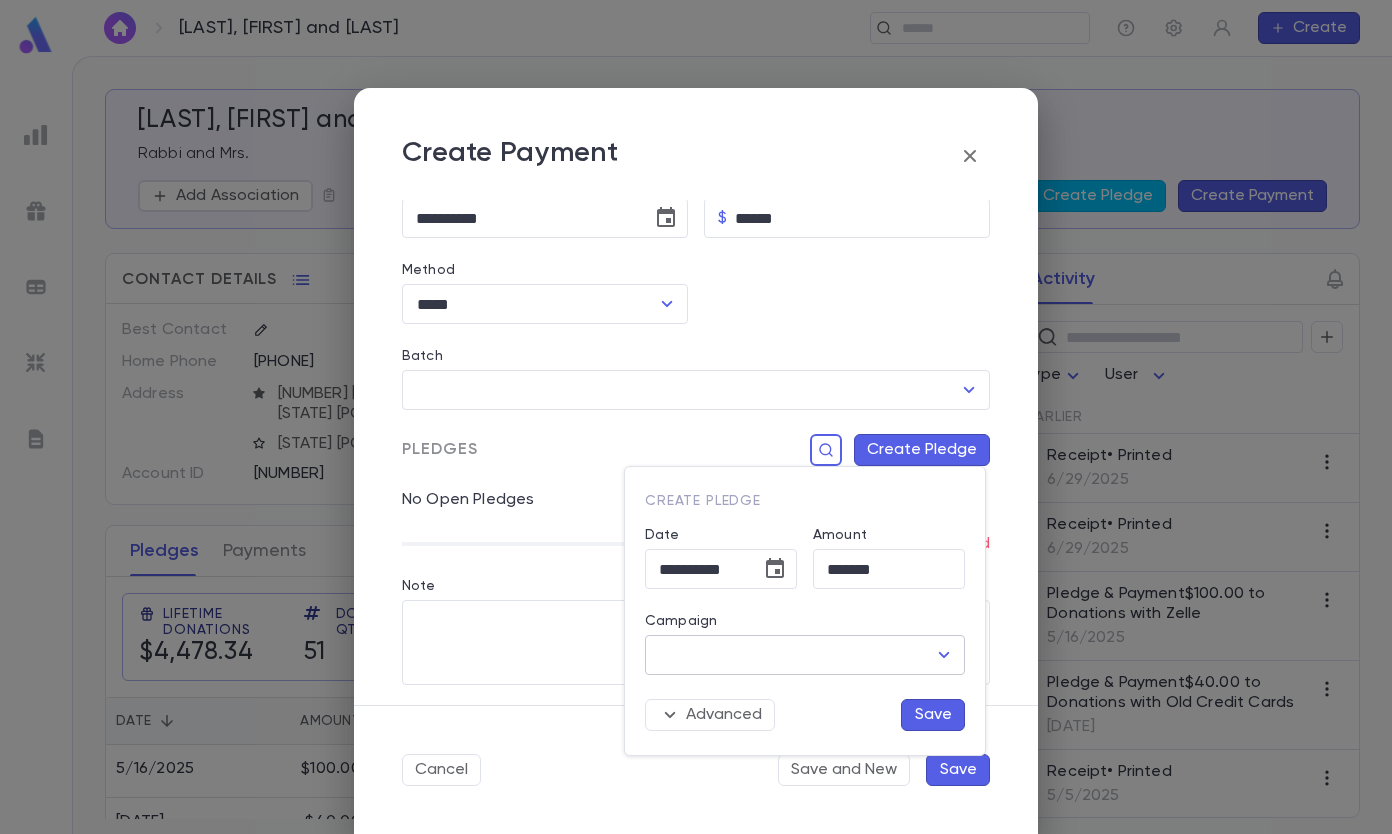click on "Campaign" at bounding box center [790, 655] 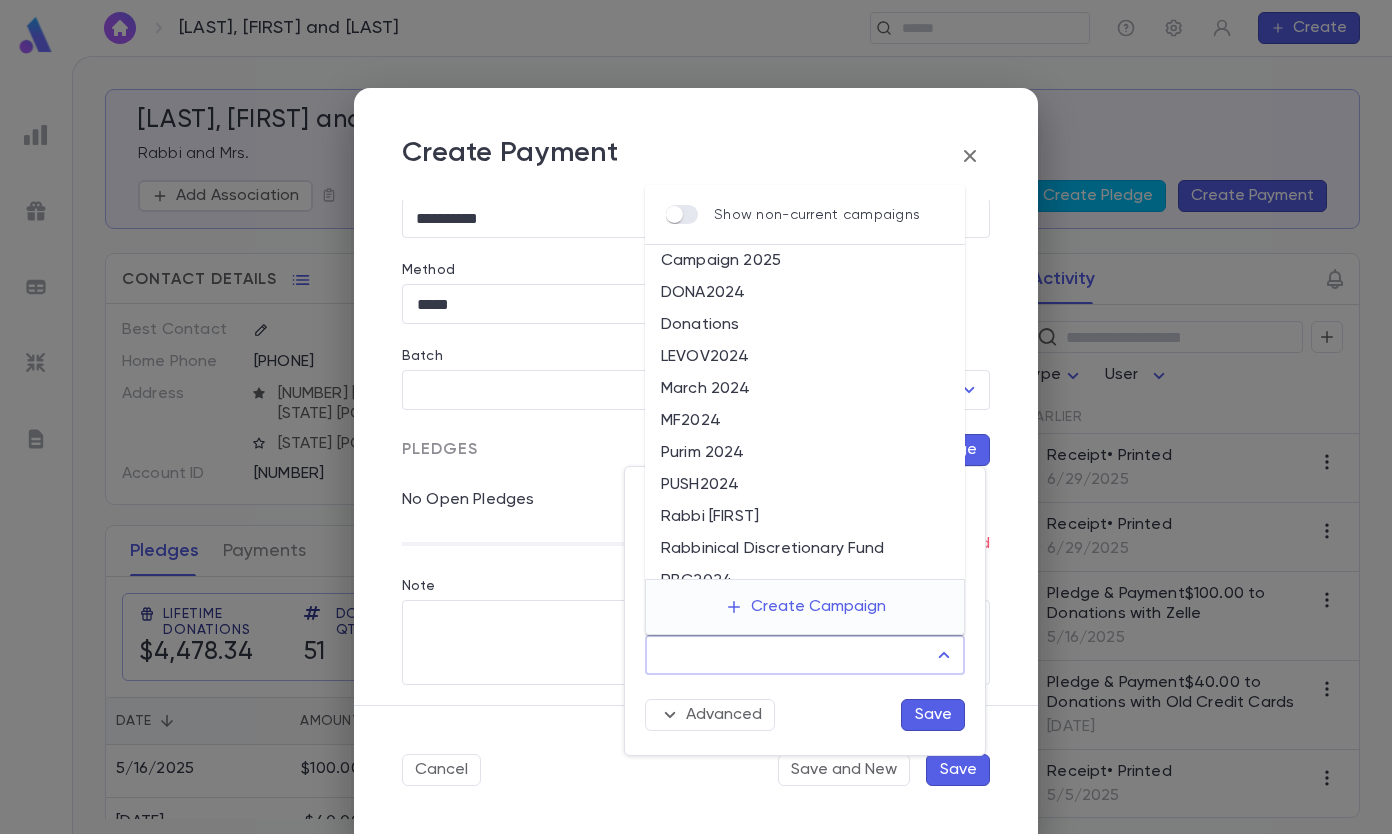 click on "Donations" at bounding box center (805, 325) 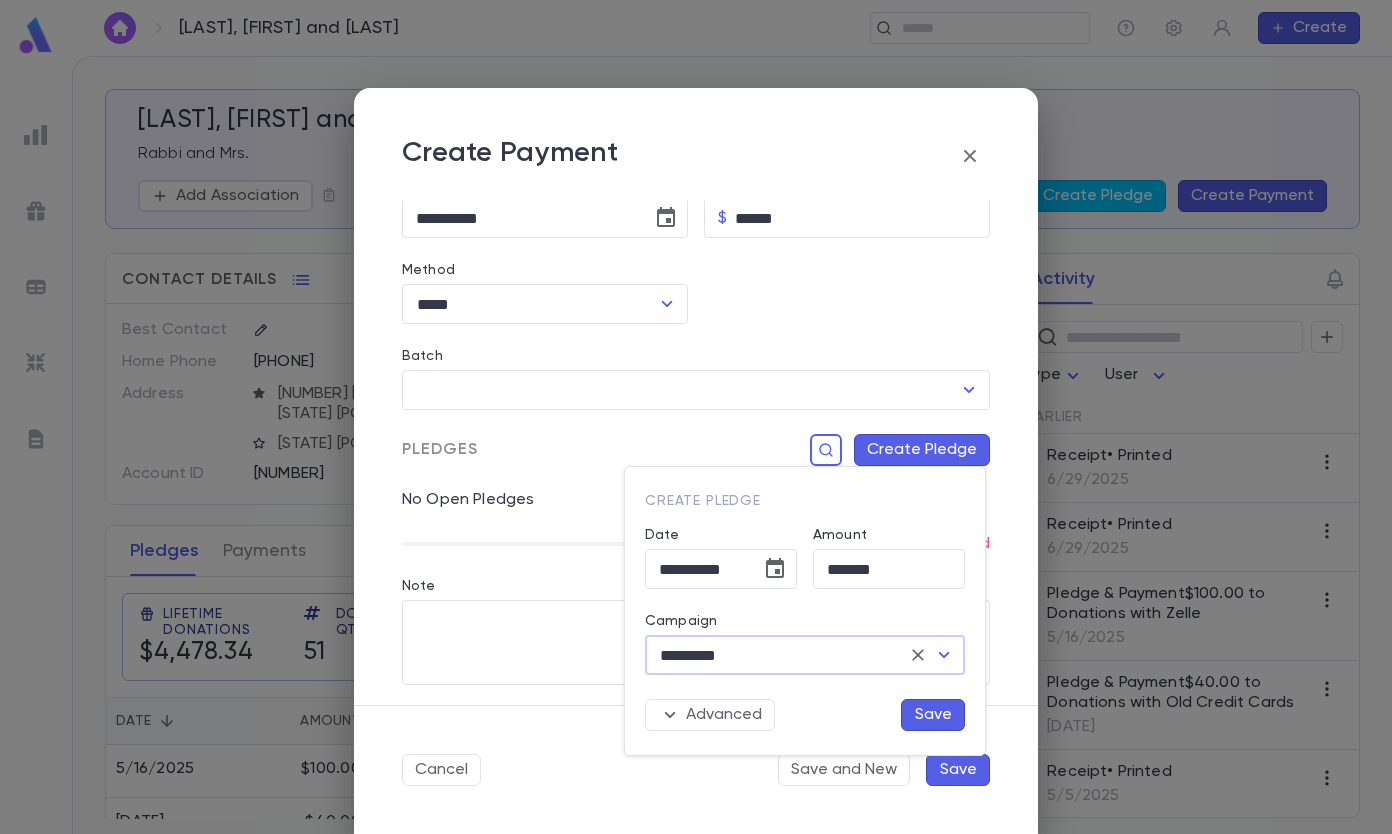 click on "Save" at bounding box center [933, 715] 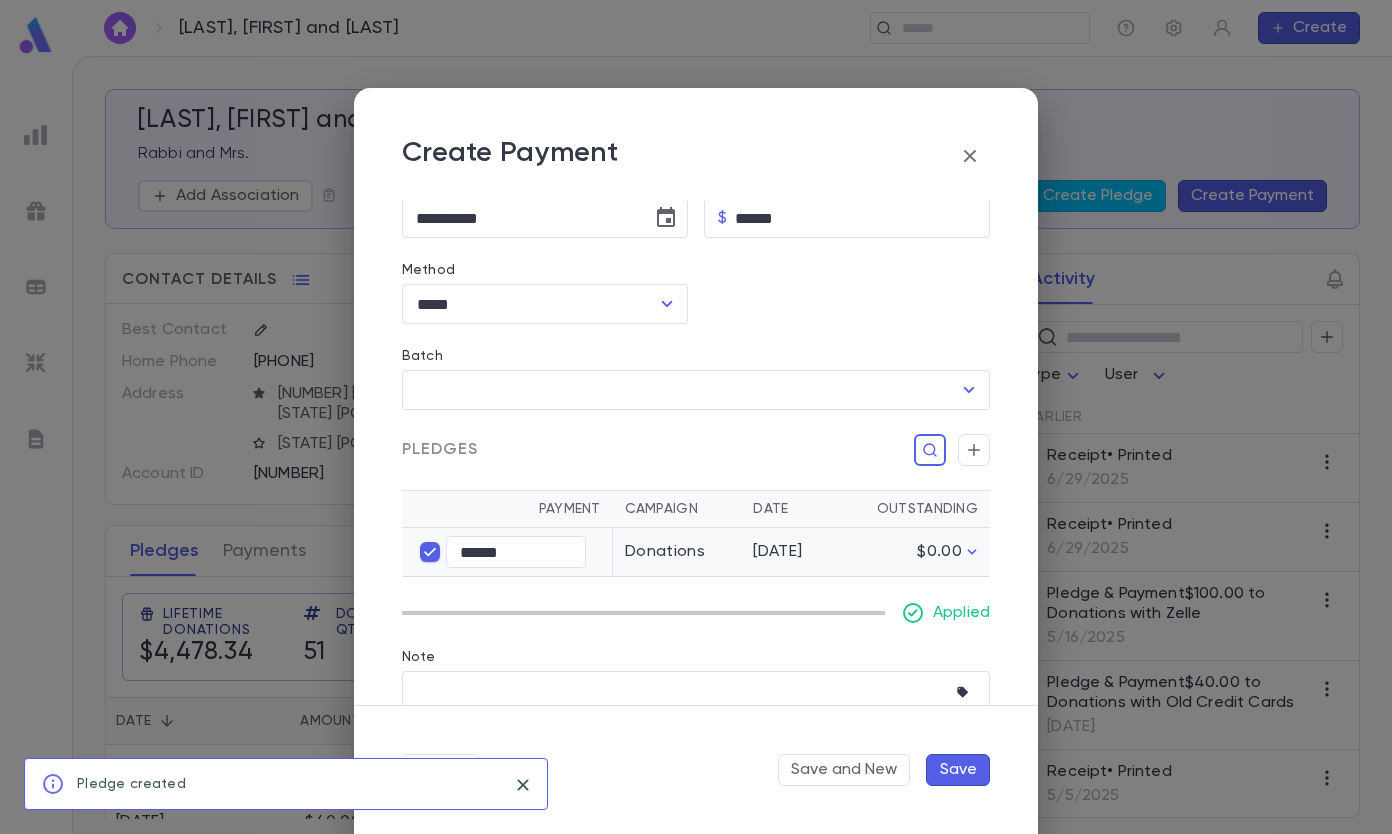 click on "Save" at bounding box center [958, 770] 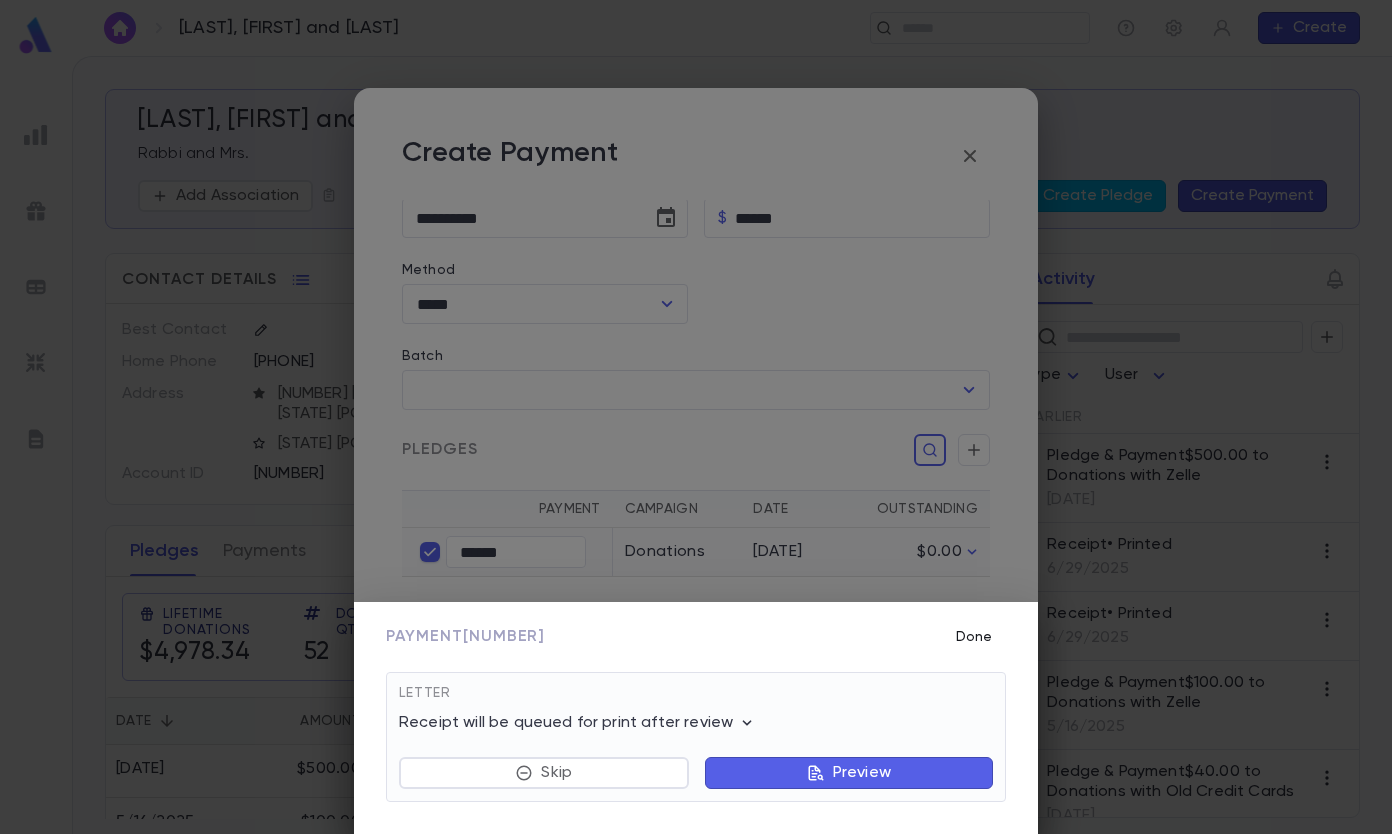 click on "Done" at bounding box center (974, 637) 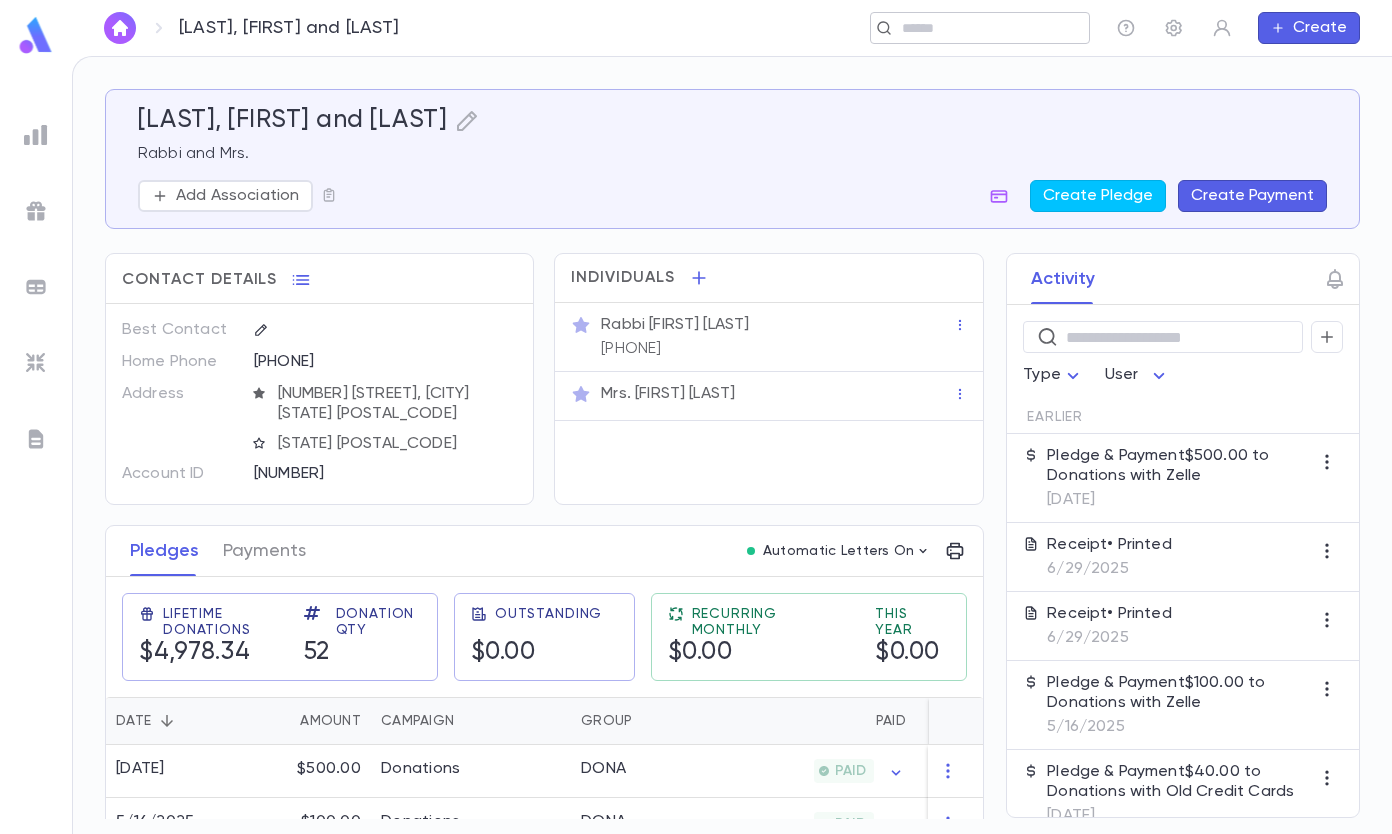 click on "​" at bounding box center [980, 28] 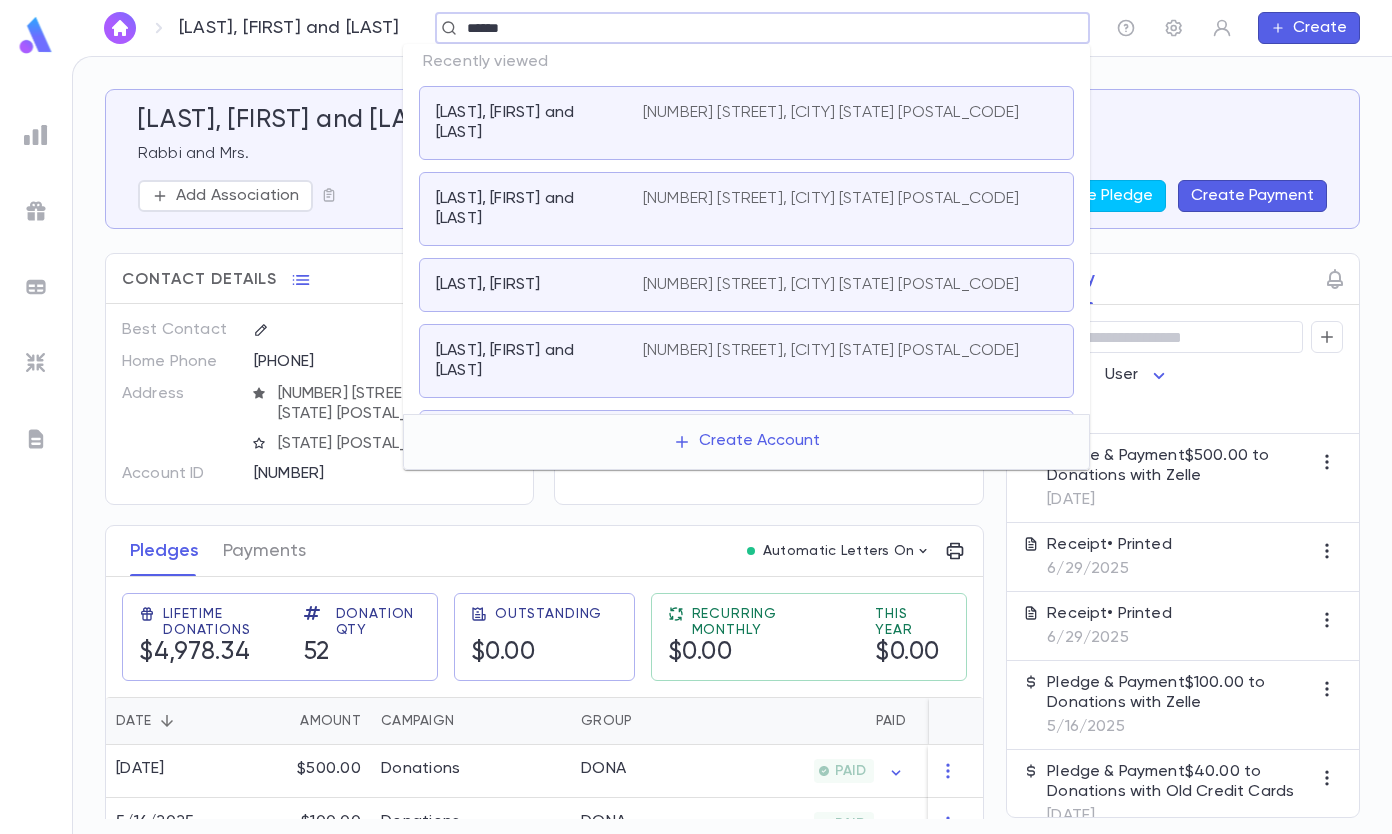type on "******" 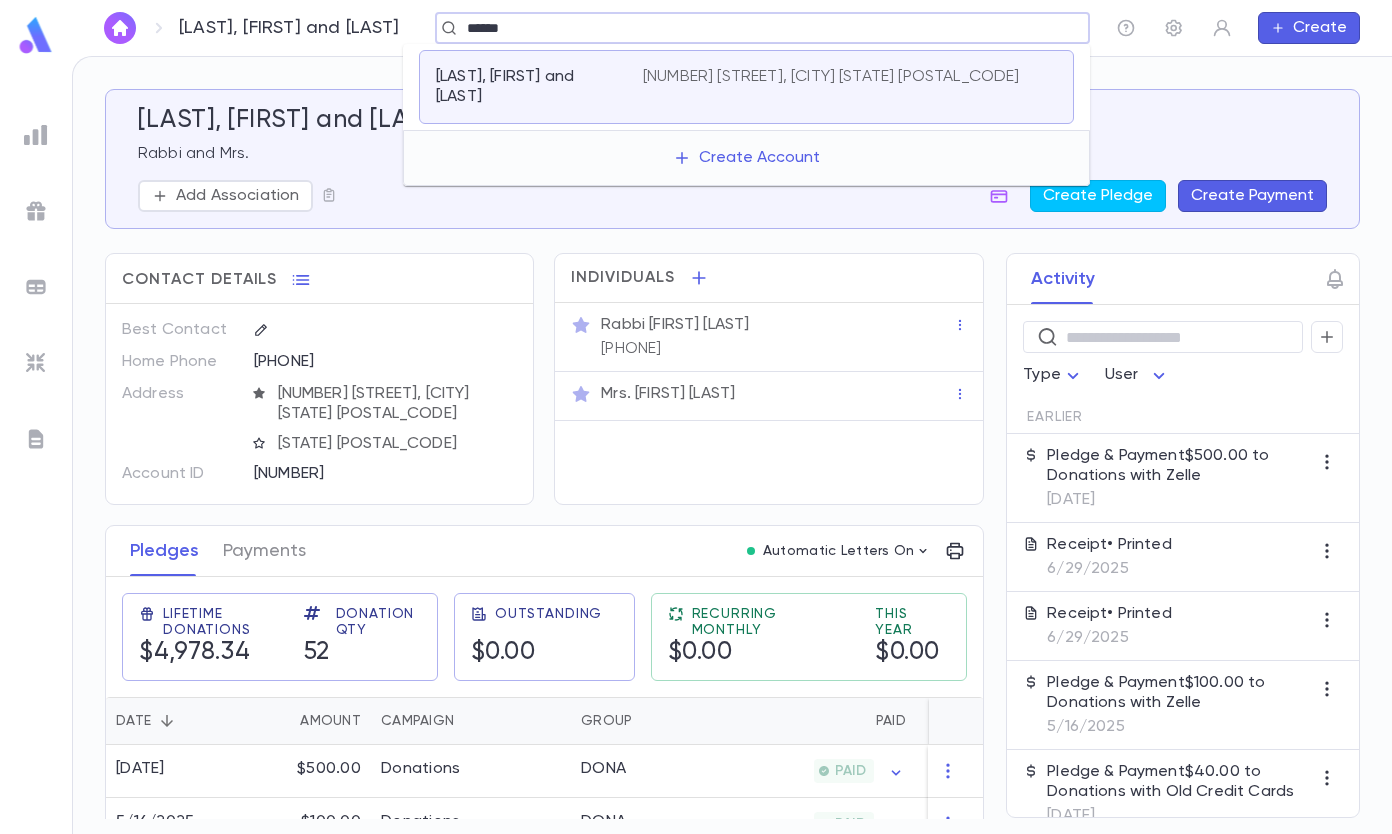 click on "[LAST], [FIRST] and [LAST] [NUMBER] [STREET], [CITY] [STATE] [POSTAL_CODE]" at bounding box center (746, 87) 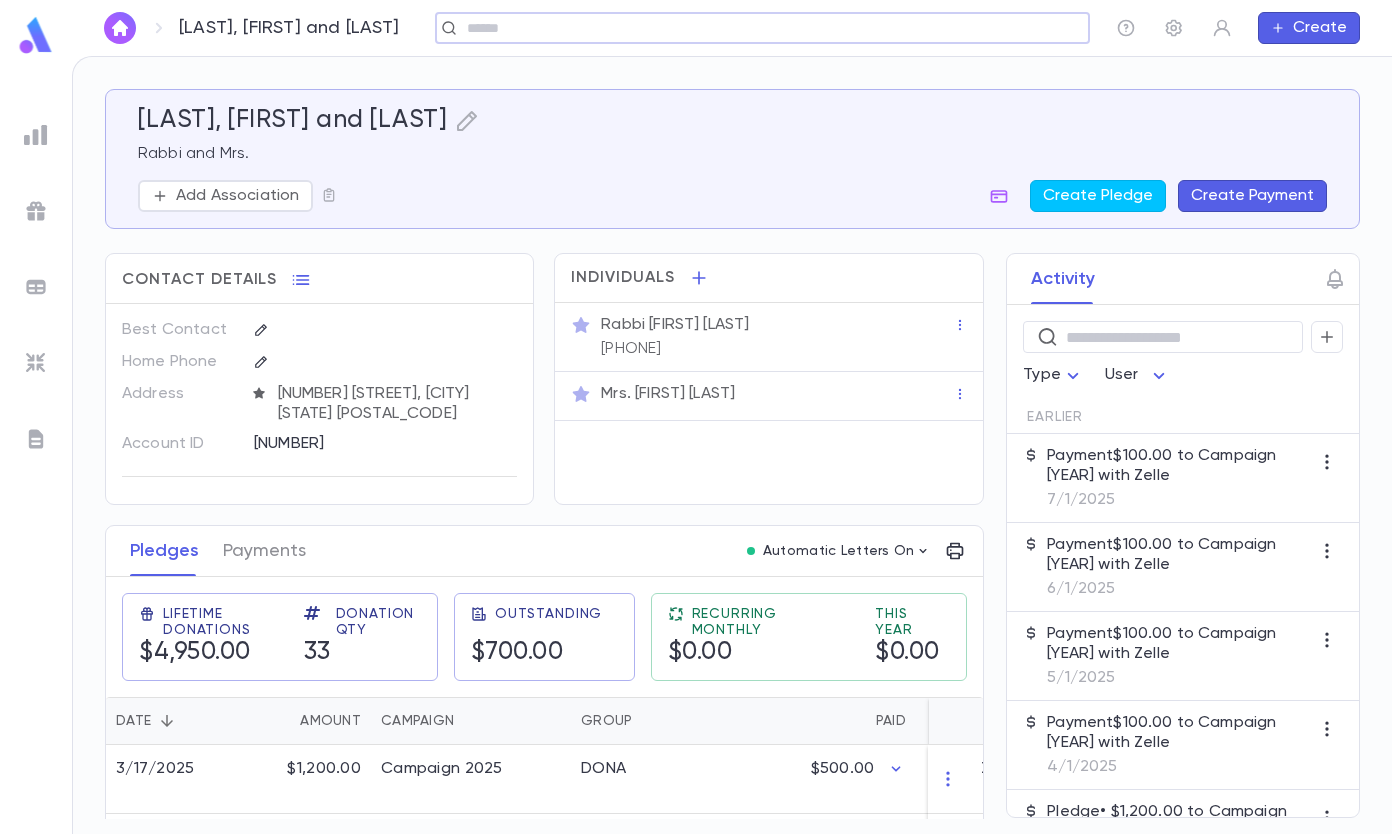 click on "Create Payment" at bounding box center [1252, 196] 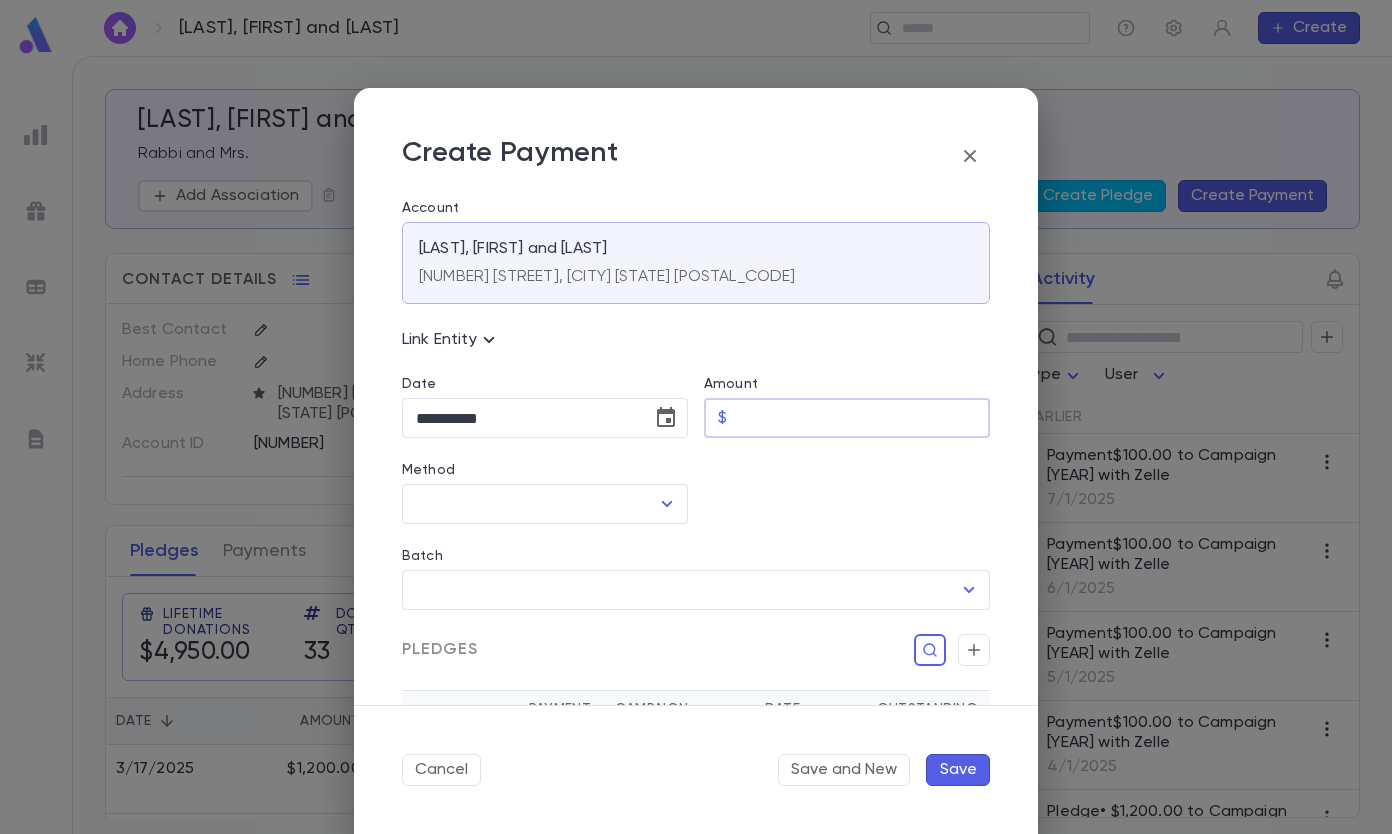 click on "Amount" at bounding box center (862, 418) 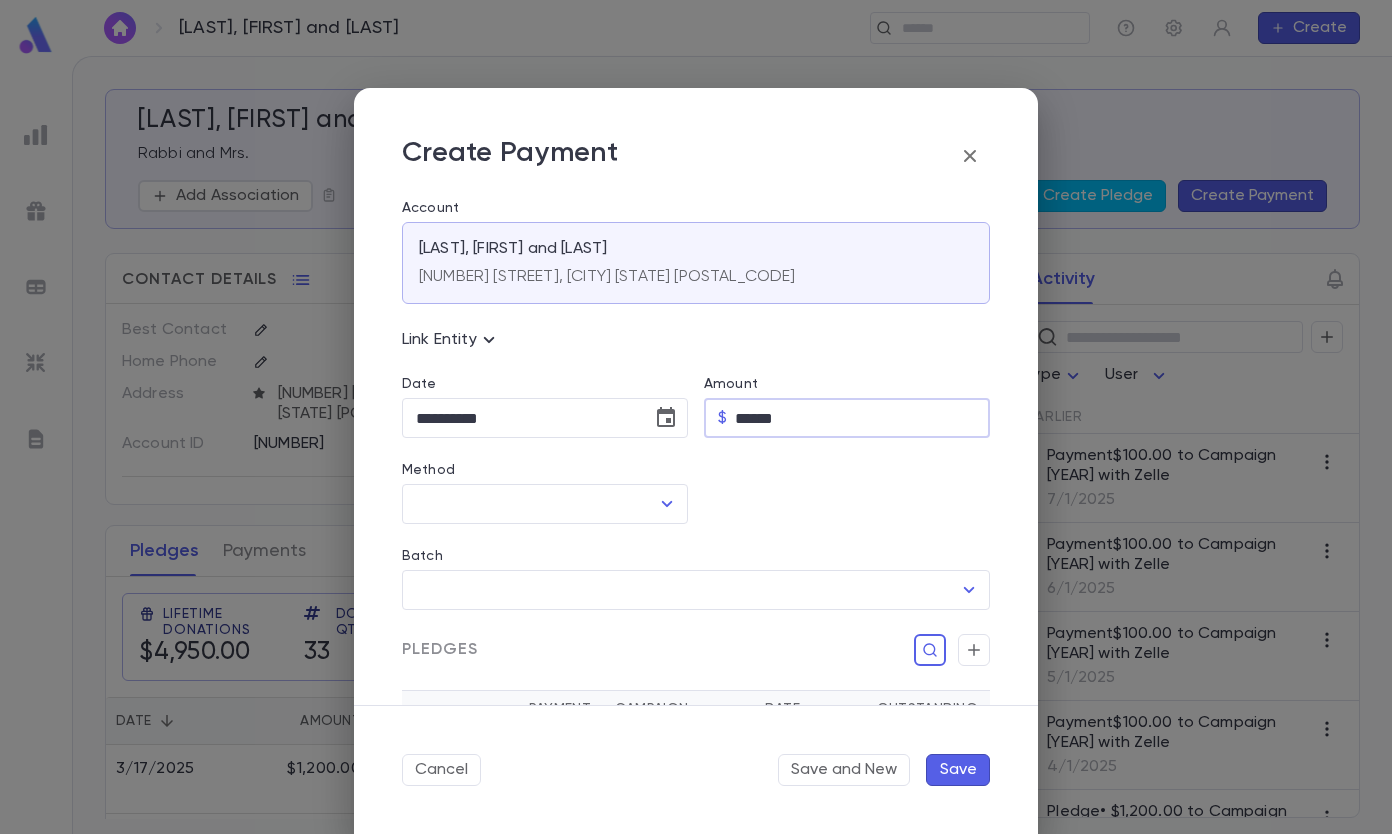 type on "******" 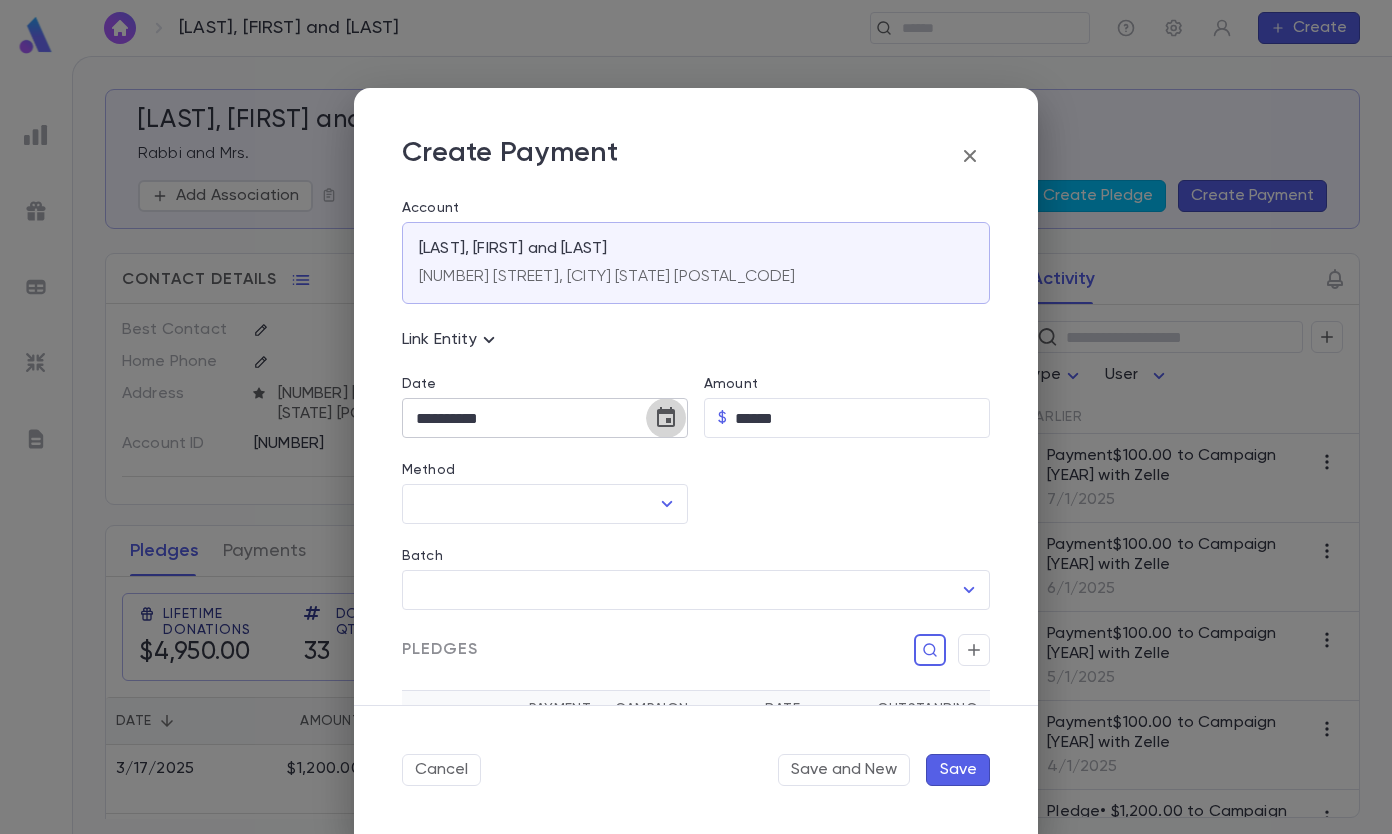 click 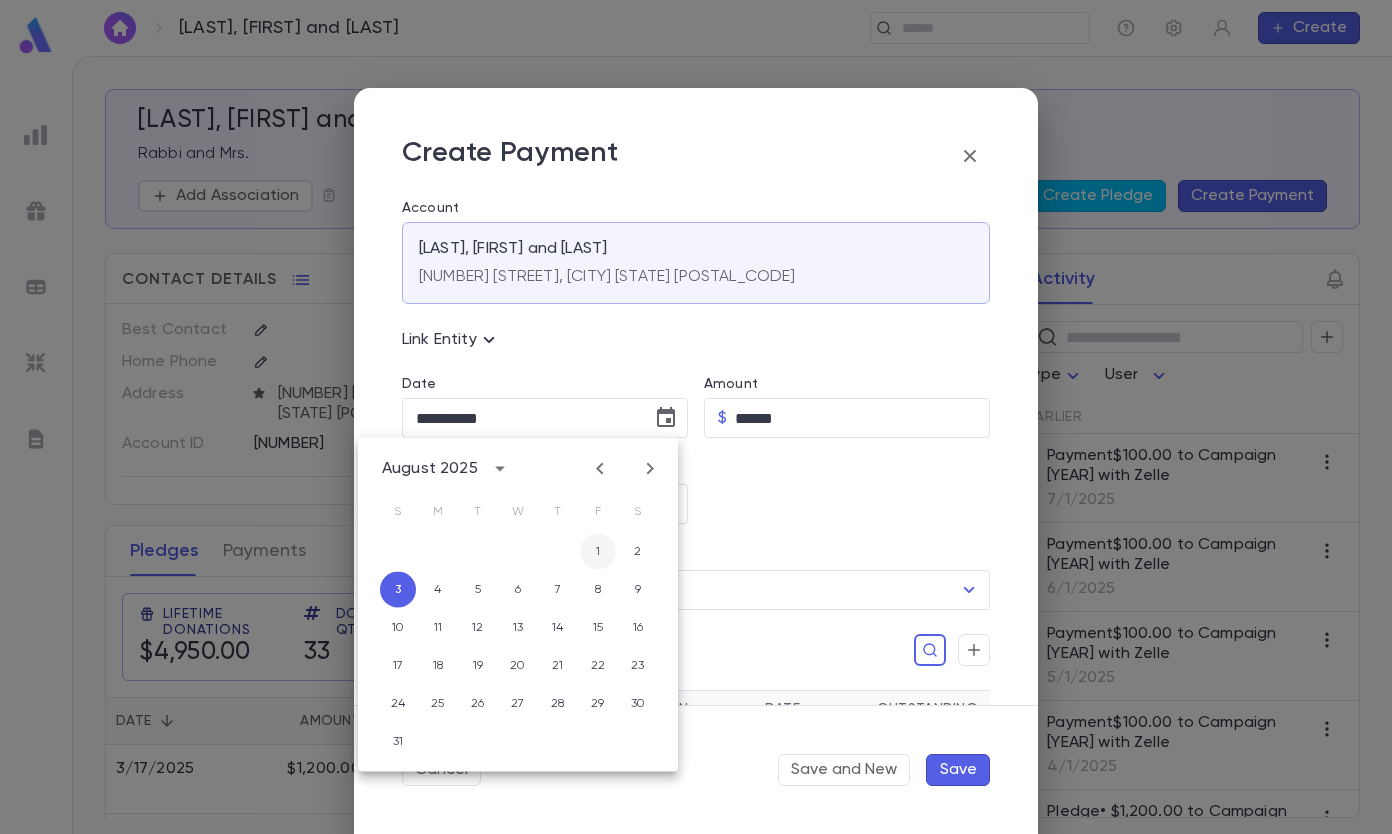 click on "1" at bounding box center (598, 552) 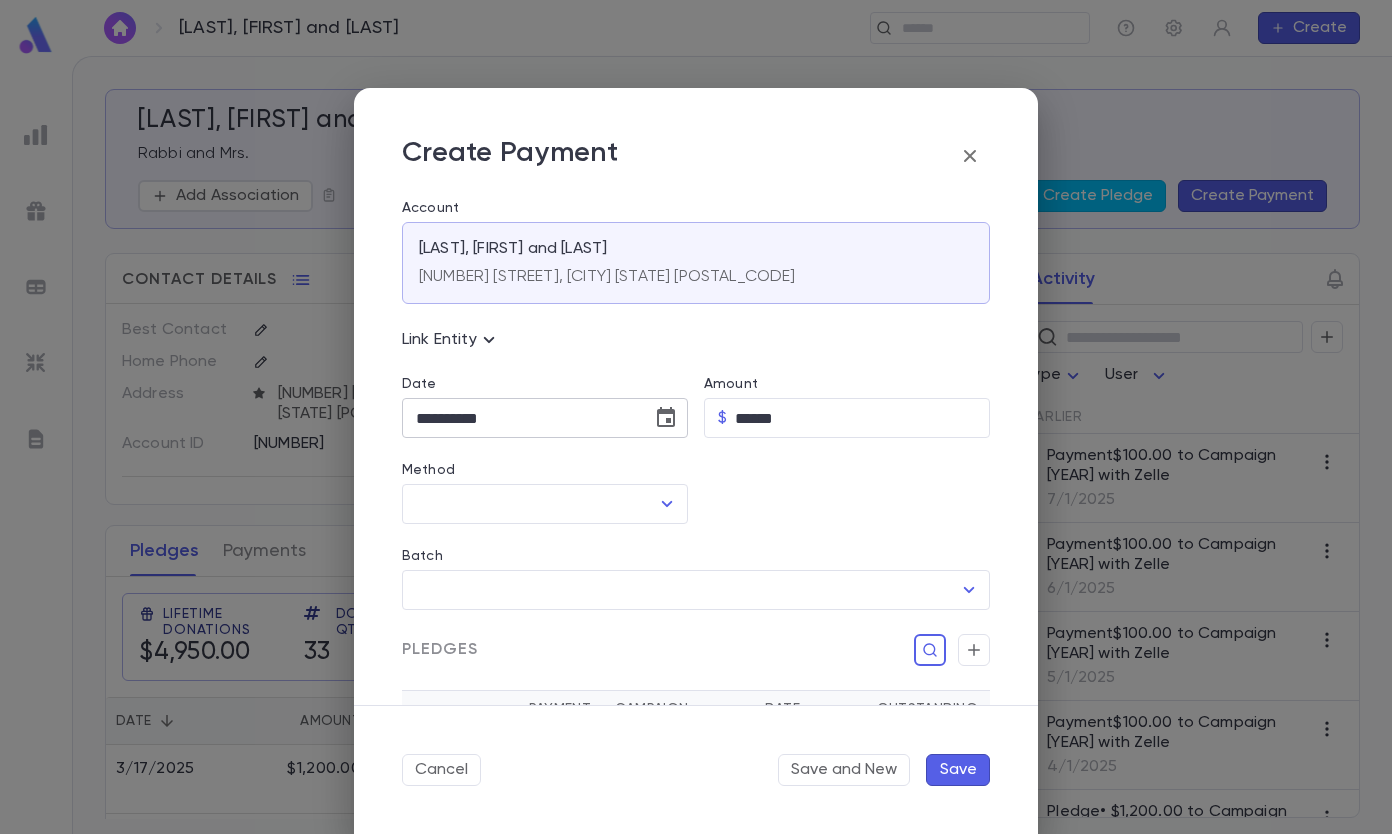 scroll, scrollTop: 272, scrollLeft: 0, axis: vertical 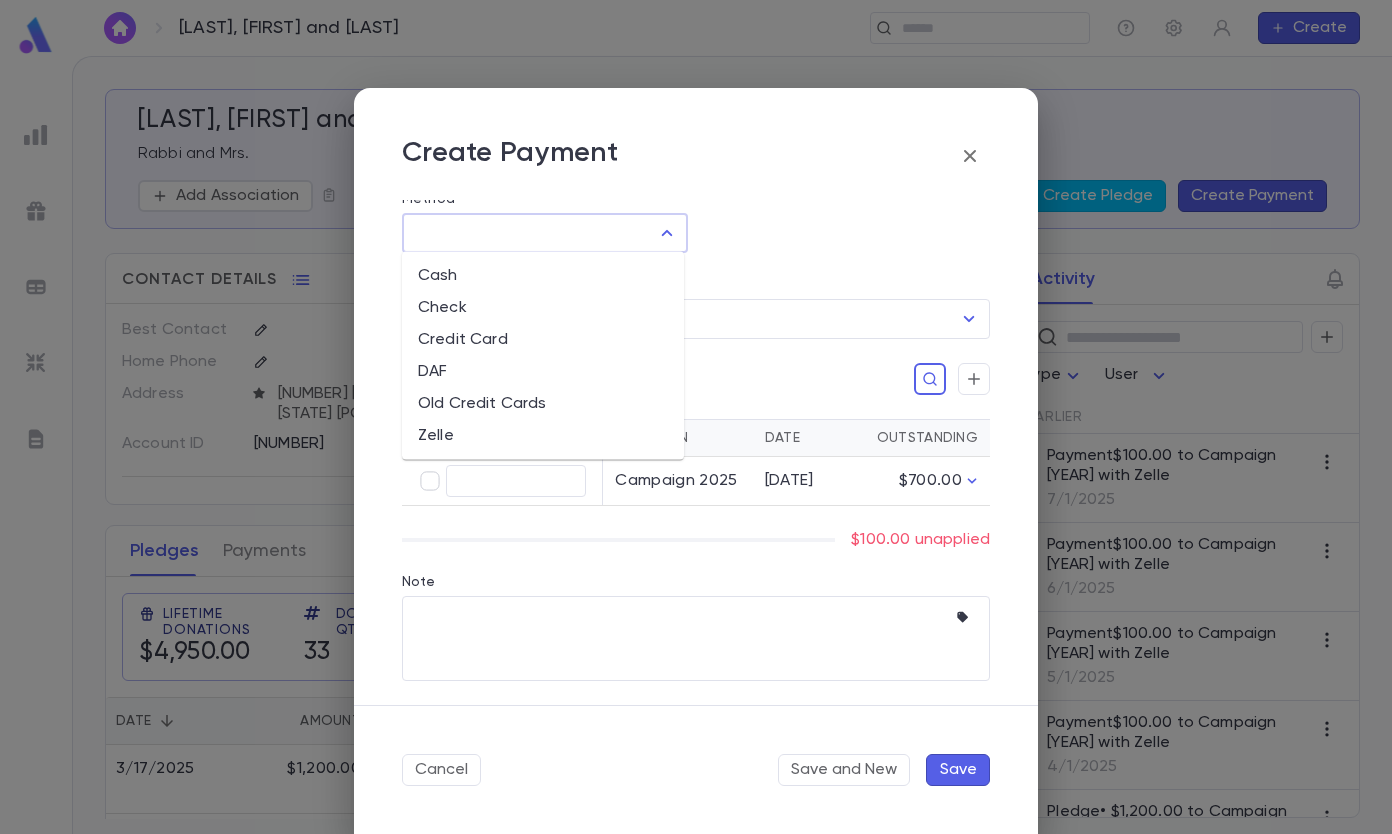 click on "Method" at bounding box center [530, 233] 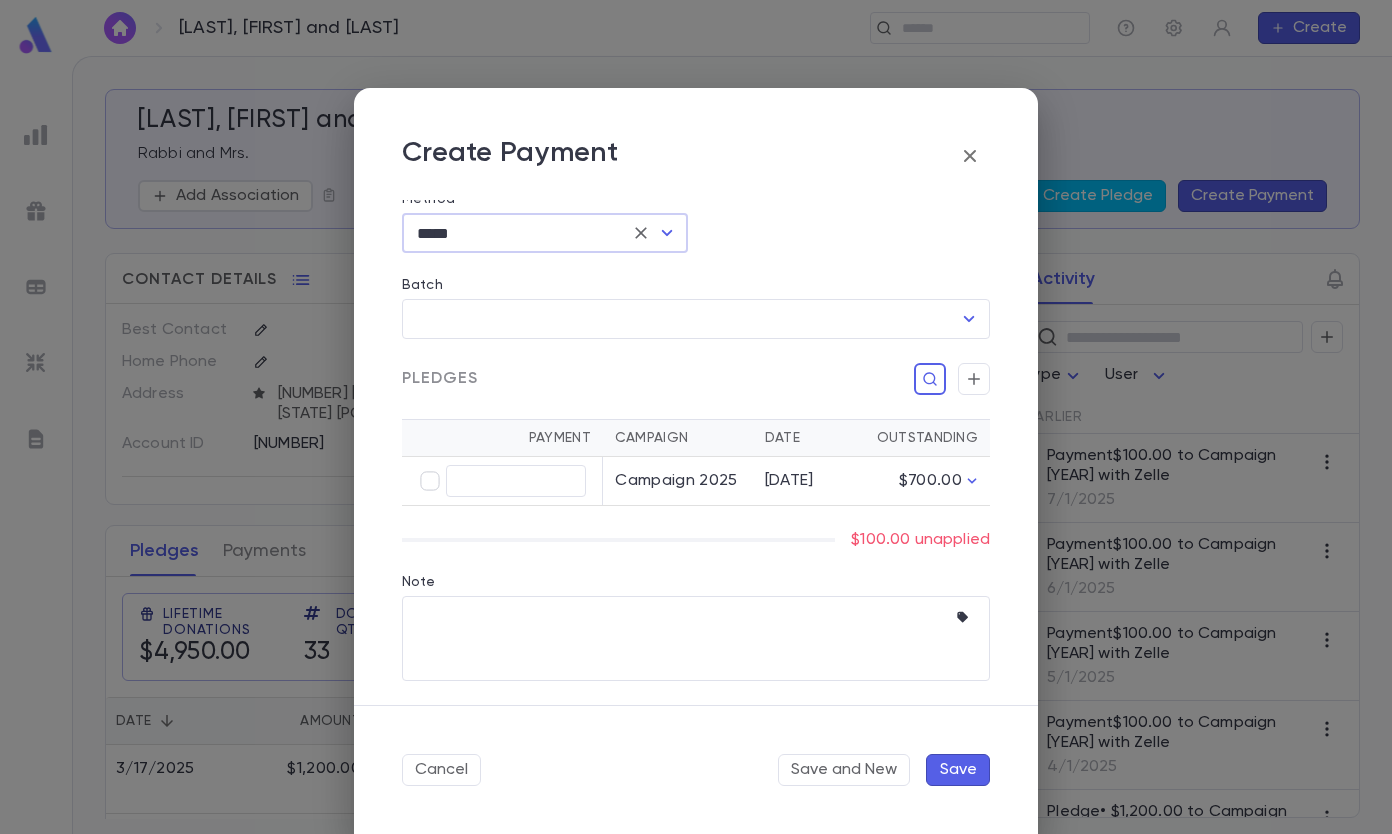 type on "******" 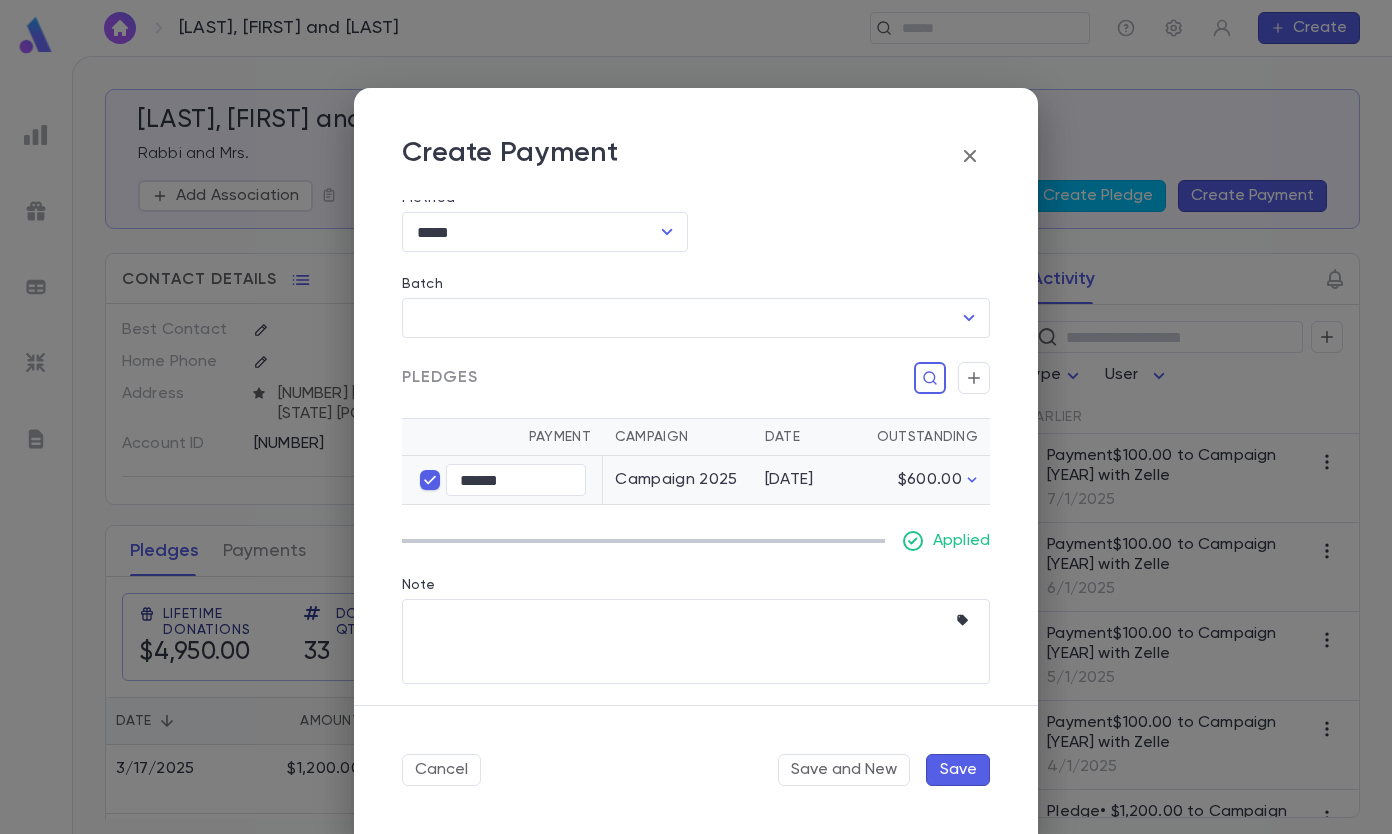click on "Save" at bounding box center (958, 770) 